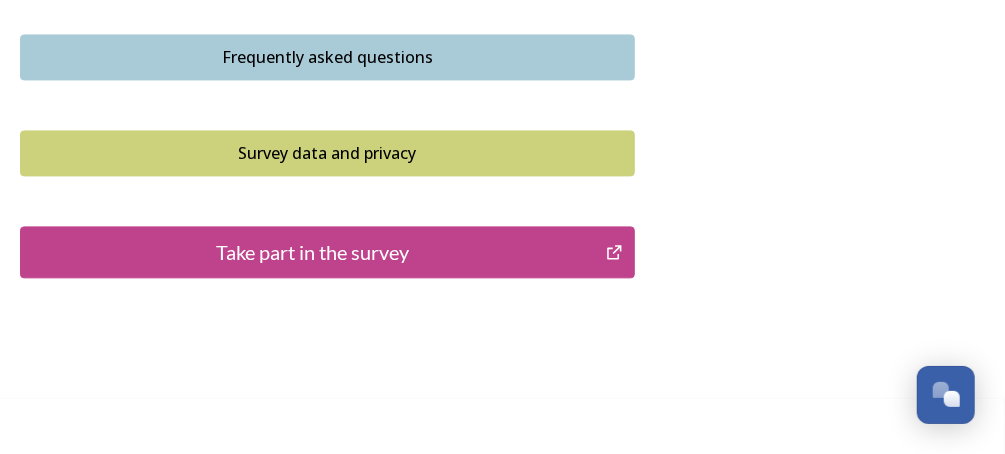 scroll, scrollTop: 1680, scrollLeft: 0, axis: vertical 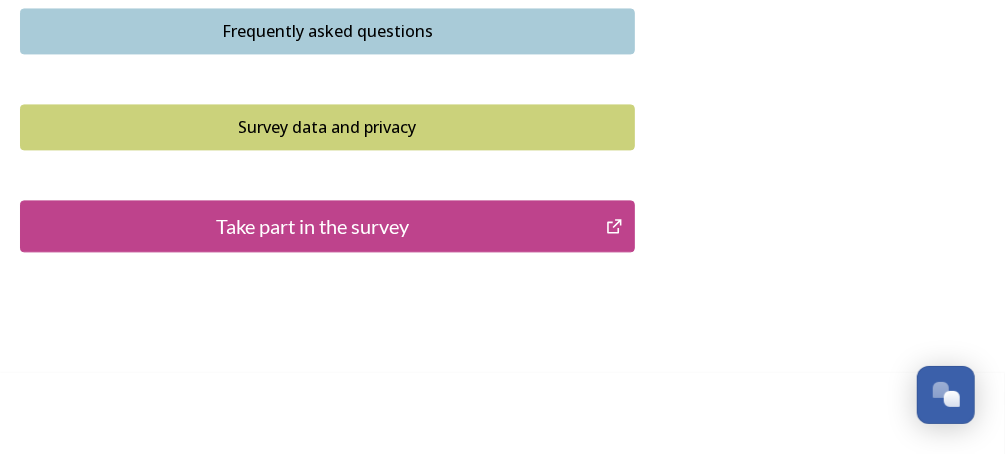 click on "Take part in the survey" at bounding box center [313, 226] 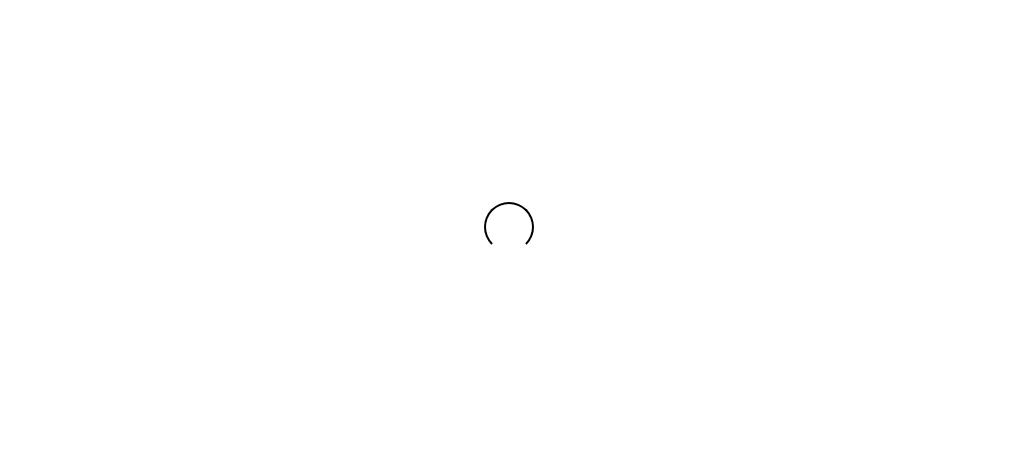 scroll, scrollTop: 0, scrollLeft: 0, axis: both 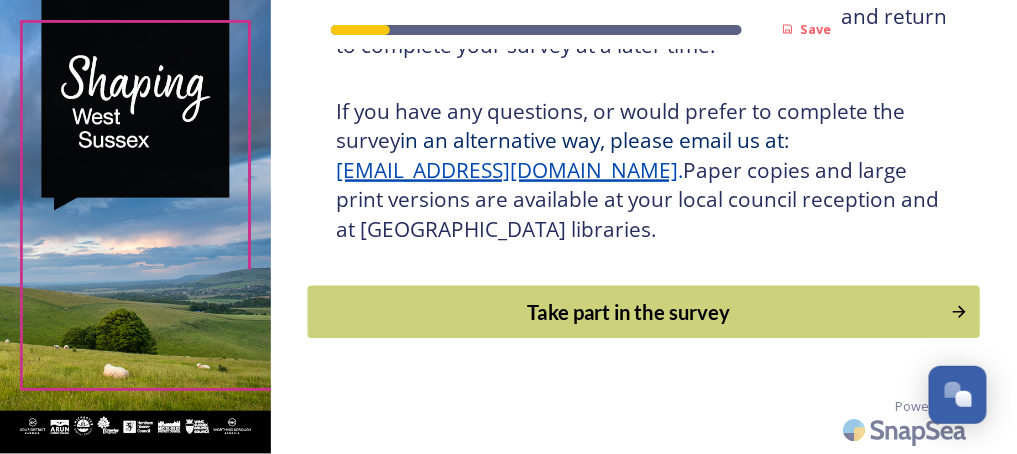 click on "Take part in the survey" at bounding box center (629, 312) 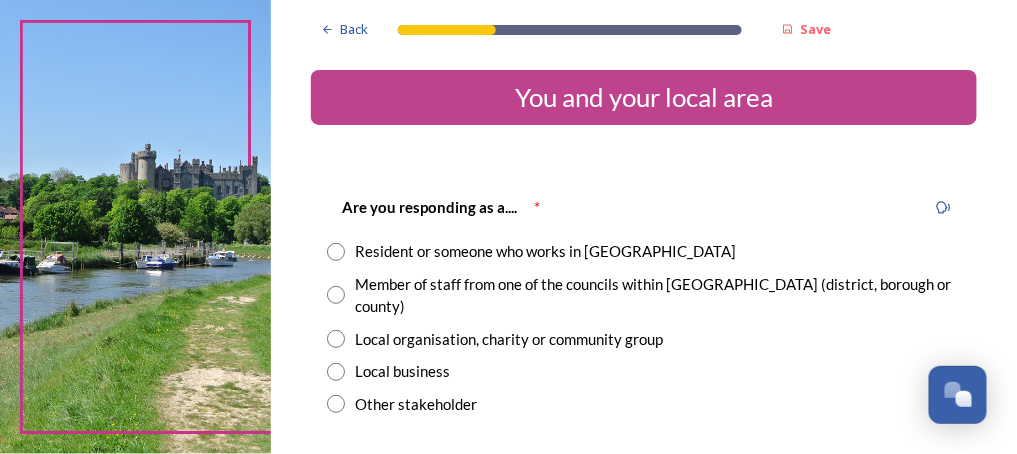 click at bounding box center (336, 252) 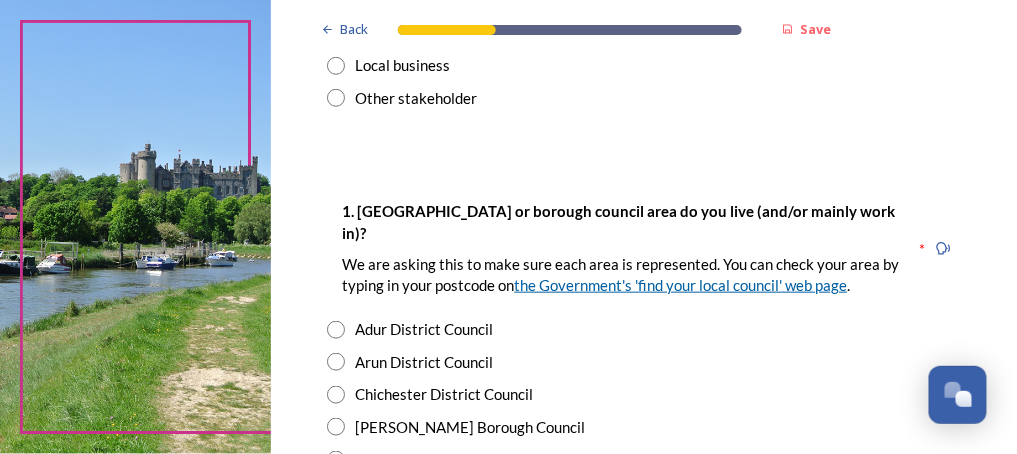 scroll, scrollTop: 320, scrollLeft: 0, axis: vertical 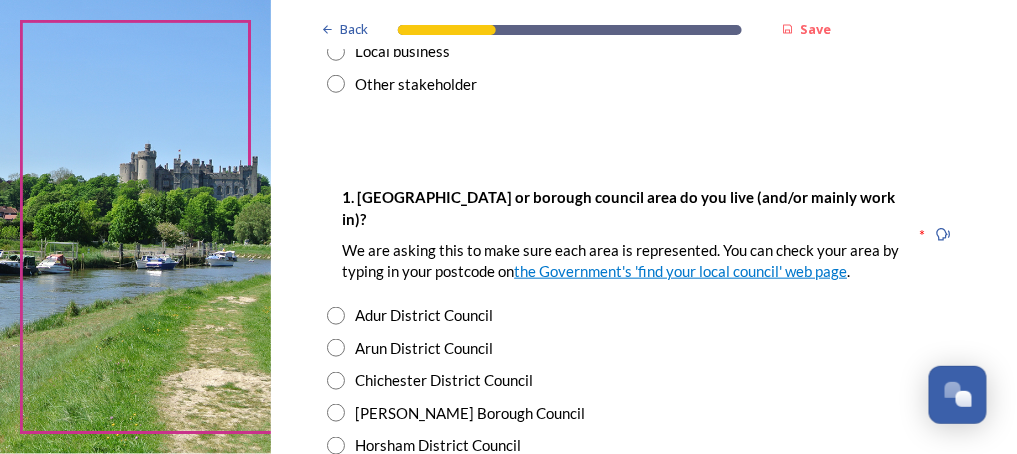 click at bounding box center [336, 381] 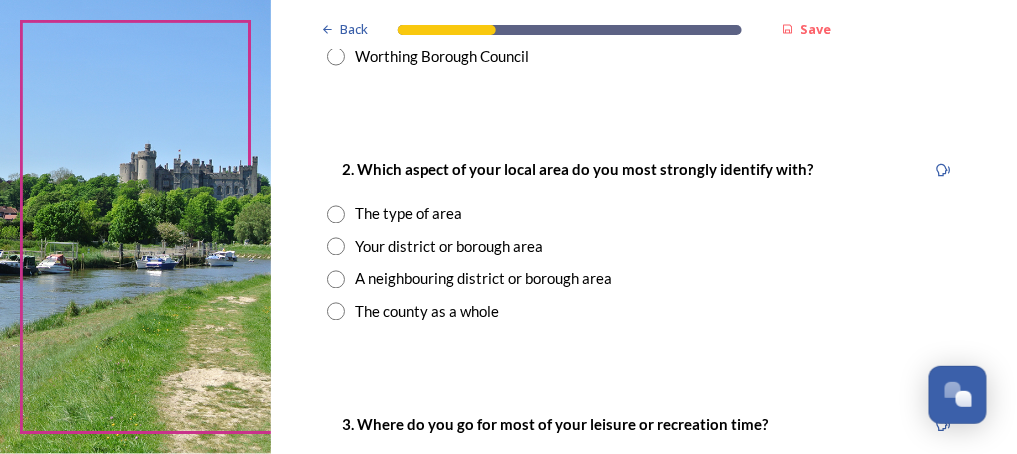 scroll, scrollTop: 800, scrollLeft: 0, axis: vertical 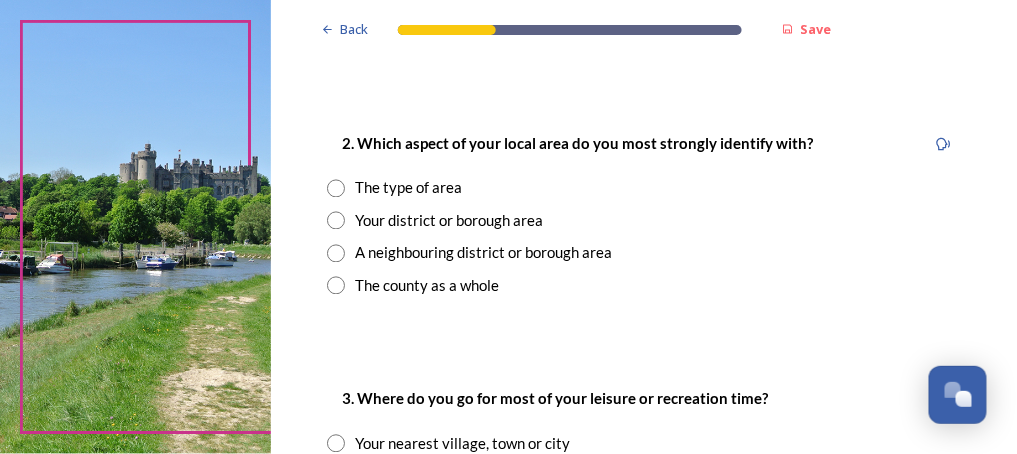 click at bounding box center [336, 221] 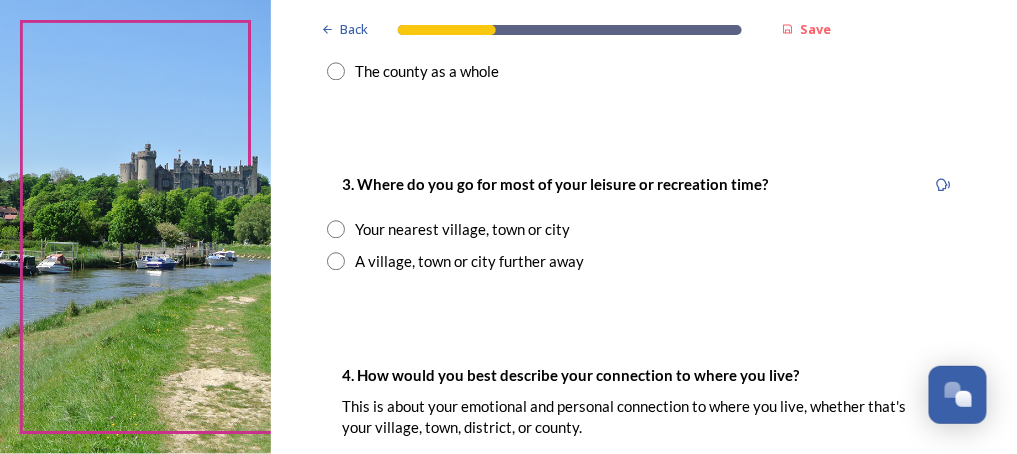 scroll, scrollTop: 1040, scrollLeft: 0, axis: vertical 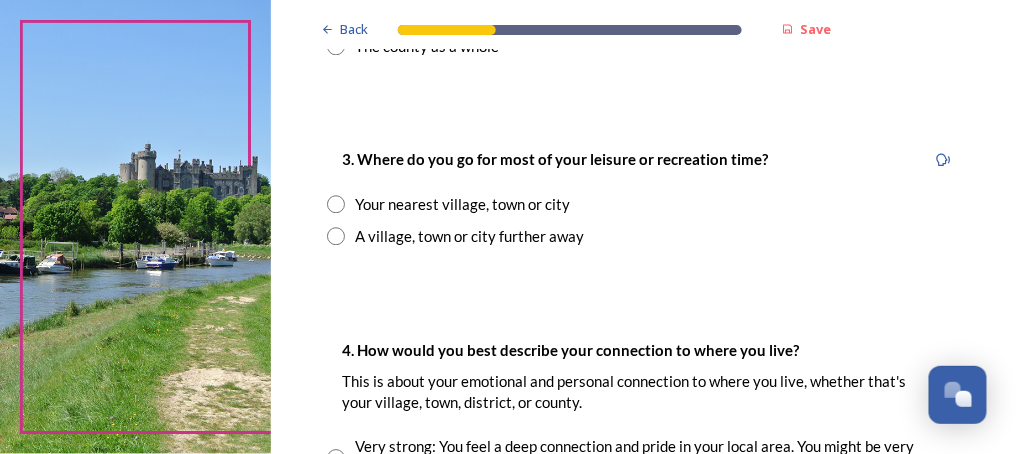 click at bounding box center (336, 204) 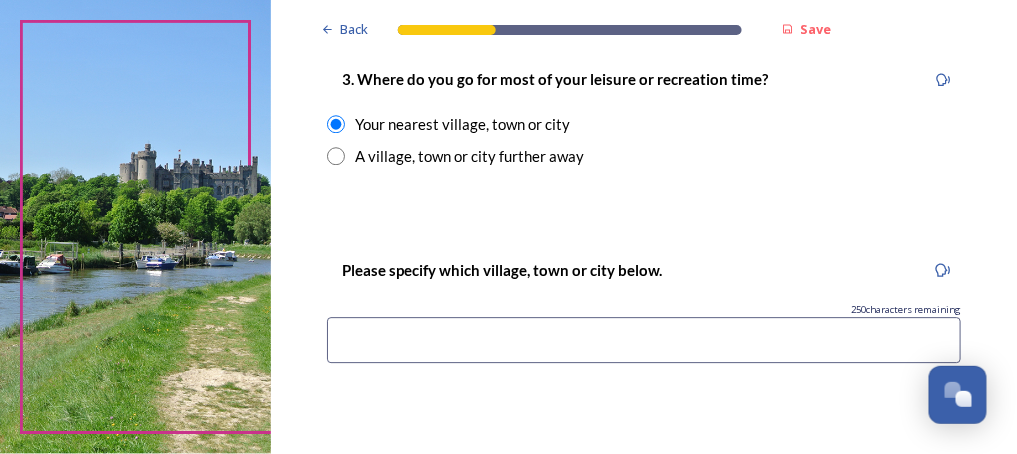 scroll, scrollTop: 1200, scrollLeft: 0, axis: vertical 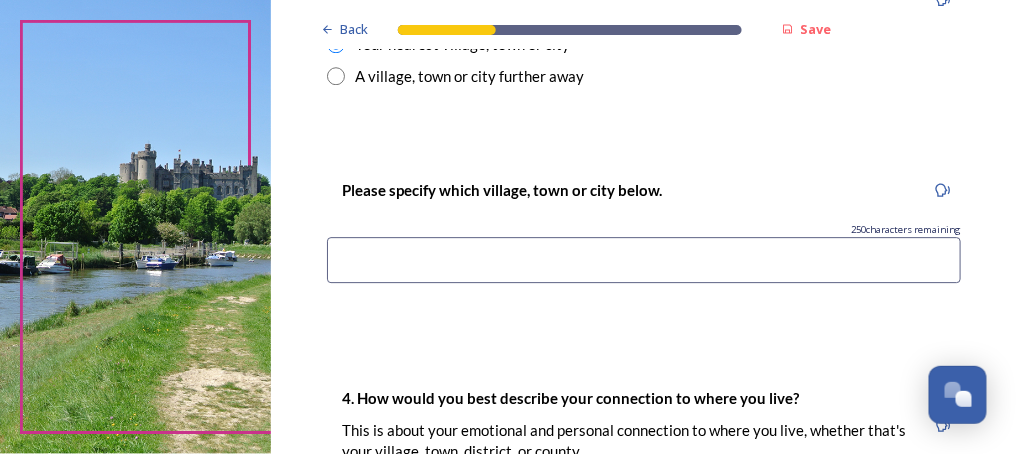 click at bounding box center [644, 260] 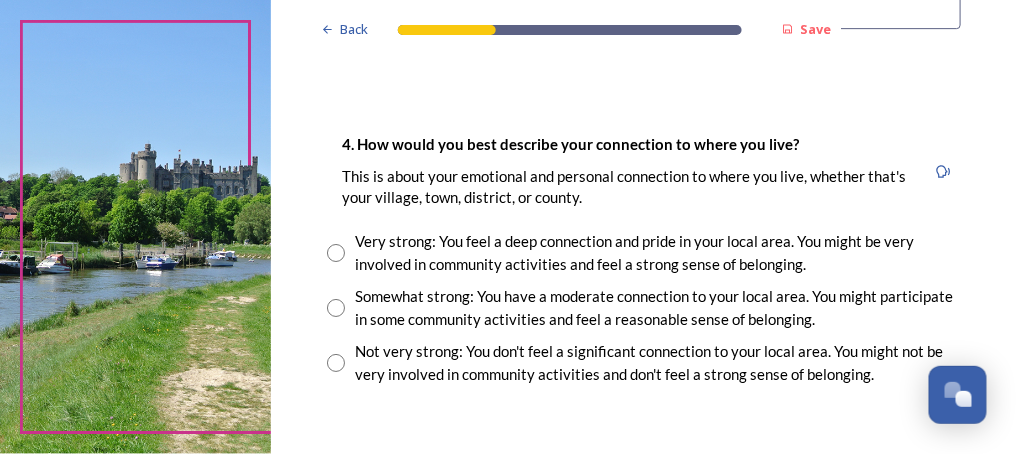 scroll, scrollTop: 1520, scrollLeft: 0, axis: vertical 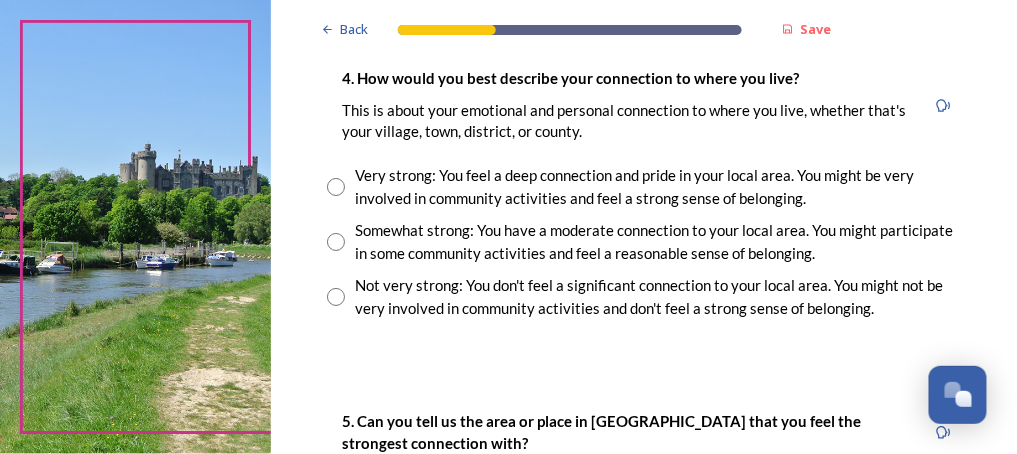 type on "wittering" 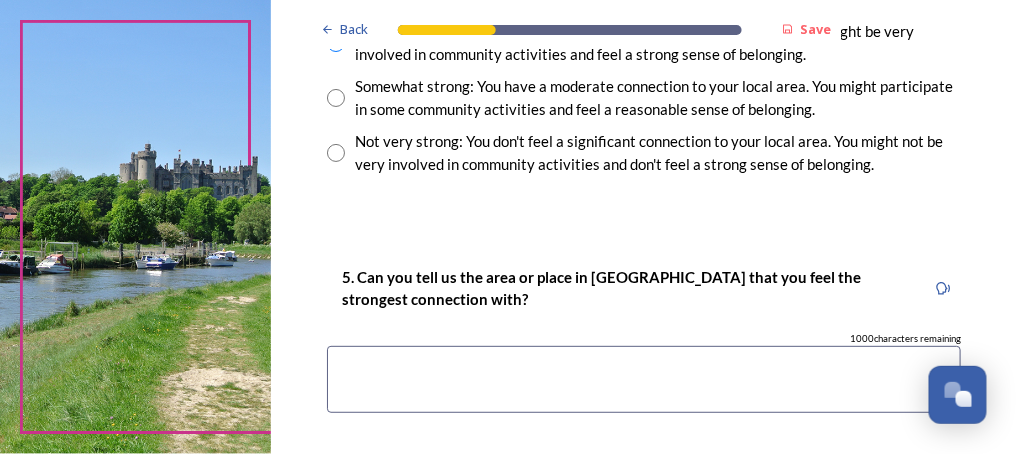 scroll, scrollTop: 1680, scrollLeft: 0, axis: vertical 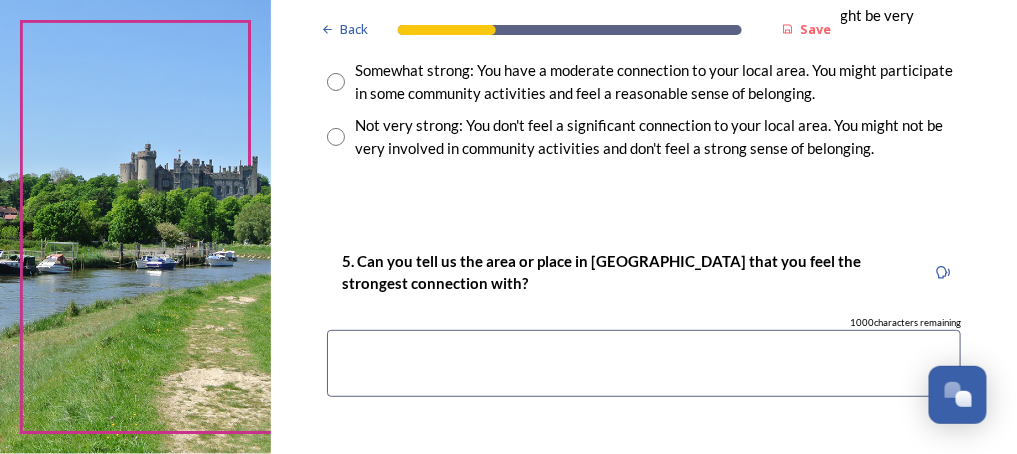 click at bounding box center [644, 363] 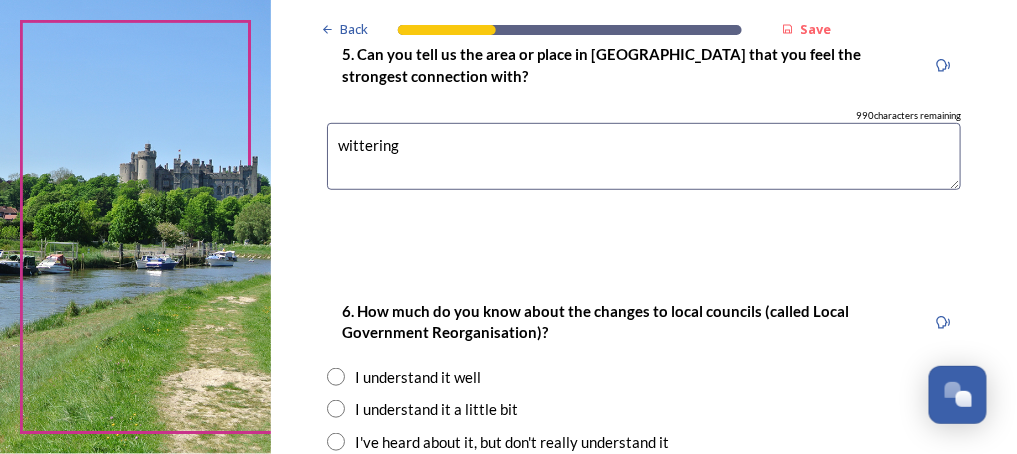 scroll, scrollTop: 1920, scrollLeft: 0, axis: vertical 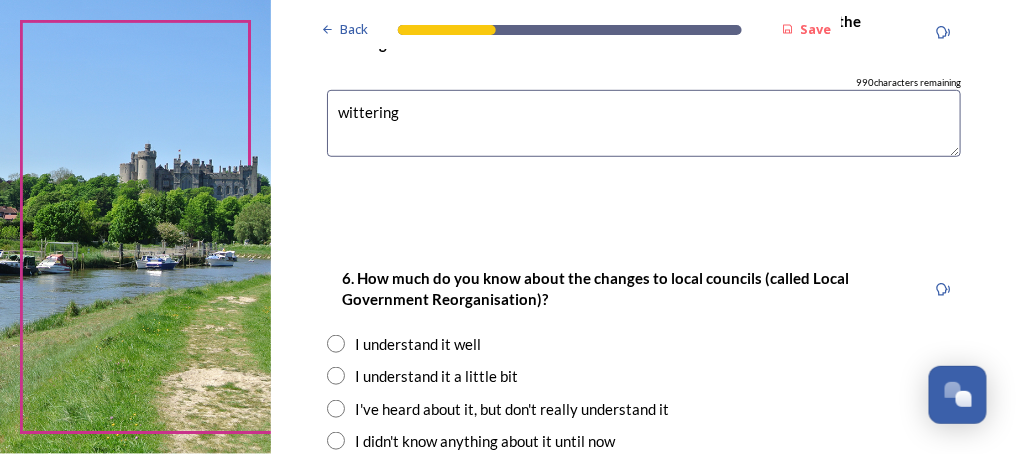 type on "wittering" 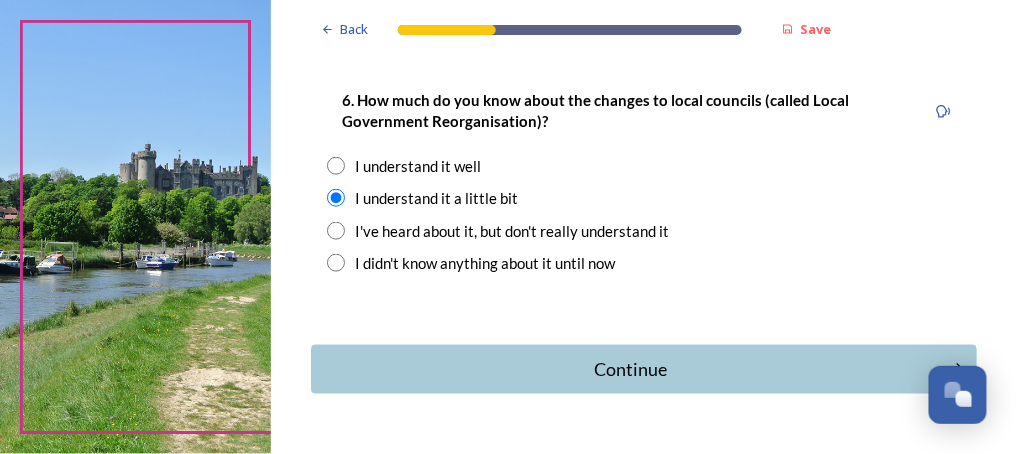 scroll, scrollTop: 2106, scrollLeft: 0, axis: vertical 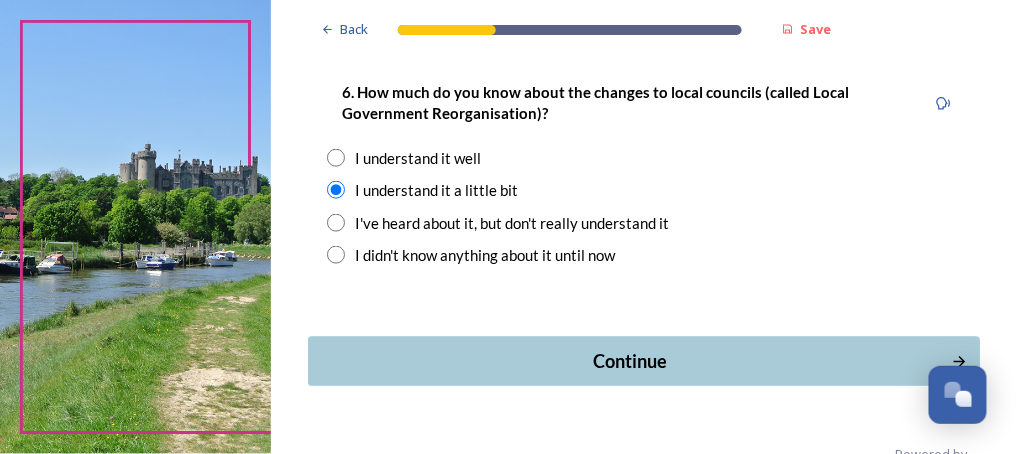 click on "Continue" at bounding box center (630, 360) 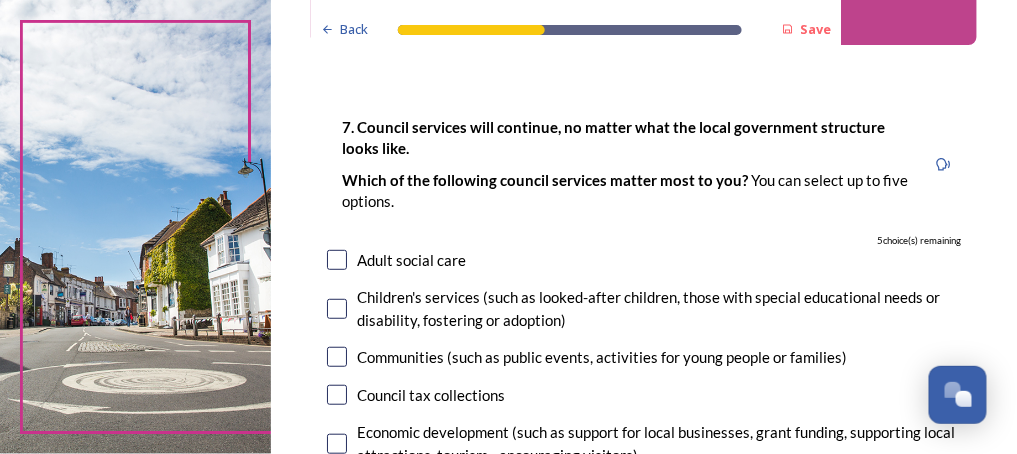 scroll, scrollTop: 160, scrollLeft: 0, axis: vertical 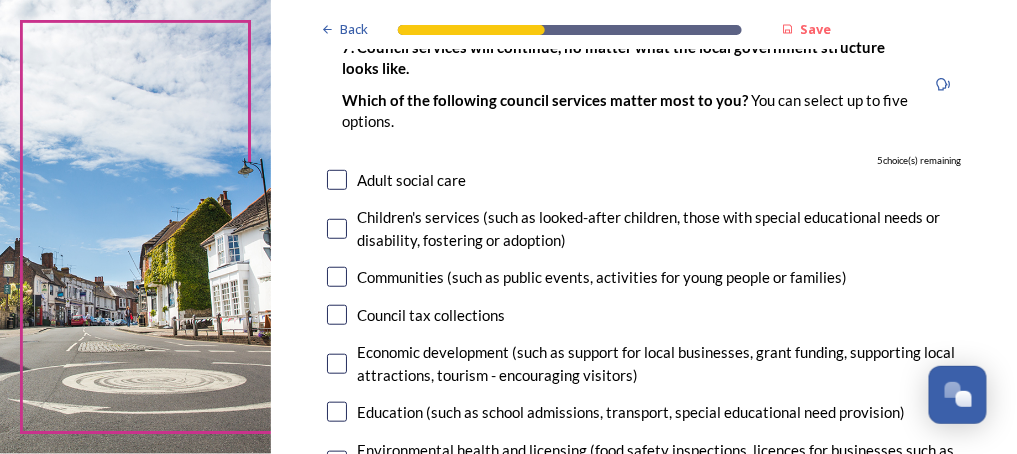 click at bounding box center [337, 277] 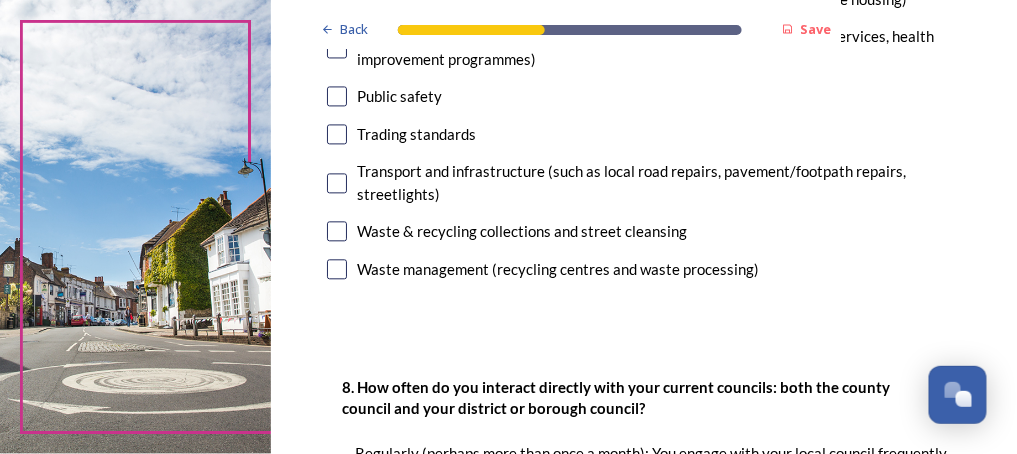 scroll, scrollTop: 880, scrollLeft: 0, axis: vertical 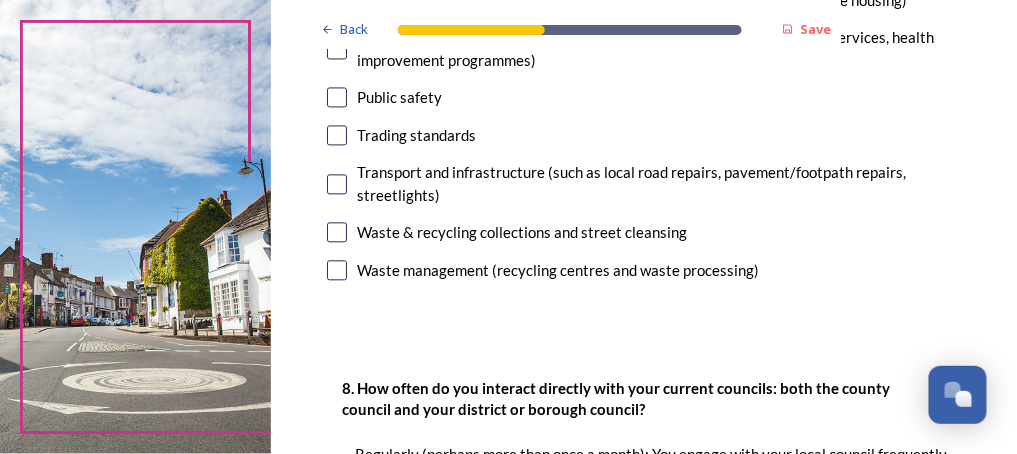 click at bounding box center (337, 232) 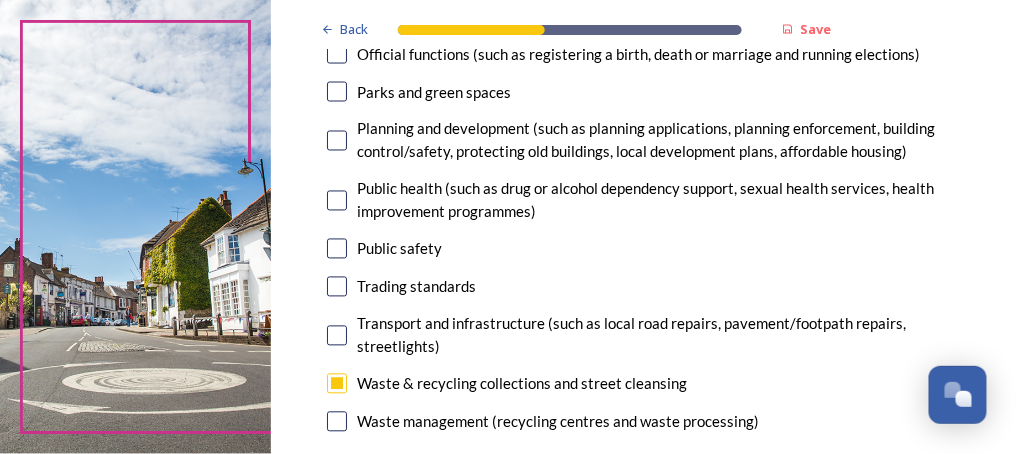 scroll, scrollTop: 720, scrollLeft: 0, axis: vertical 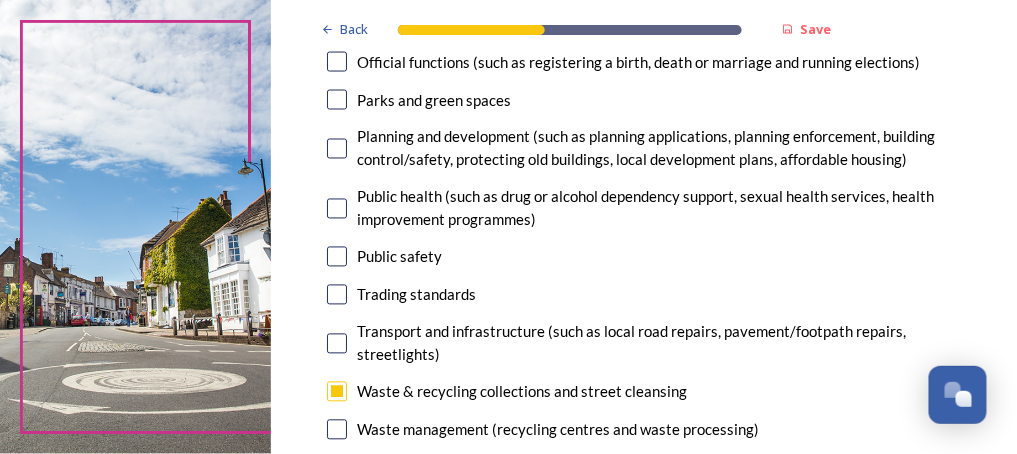 click at bounding box center [337, 257] 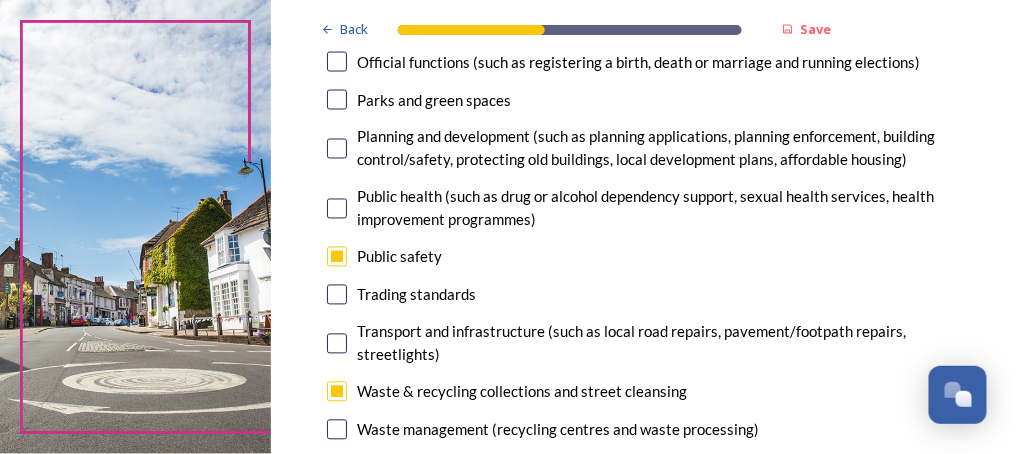 click on "Public health (such as drug or alcohol dependency support, sexual health services, health improvement programmes)" at bounding box center [644, 208] 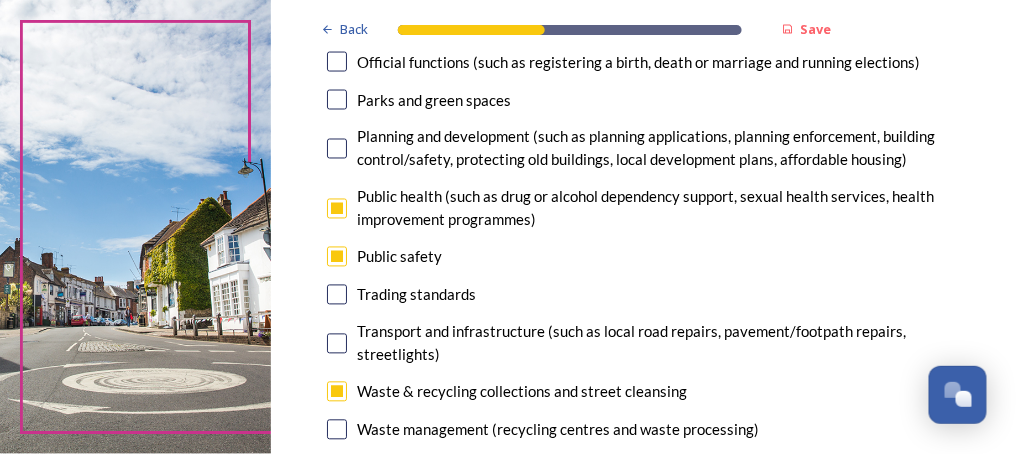 checkbox on "true" 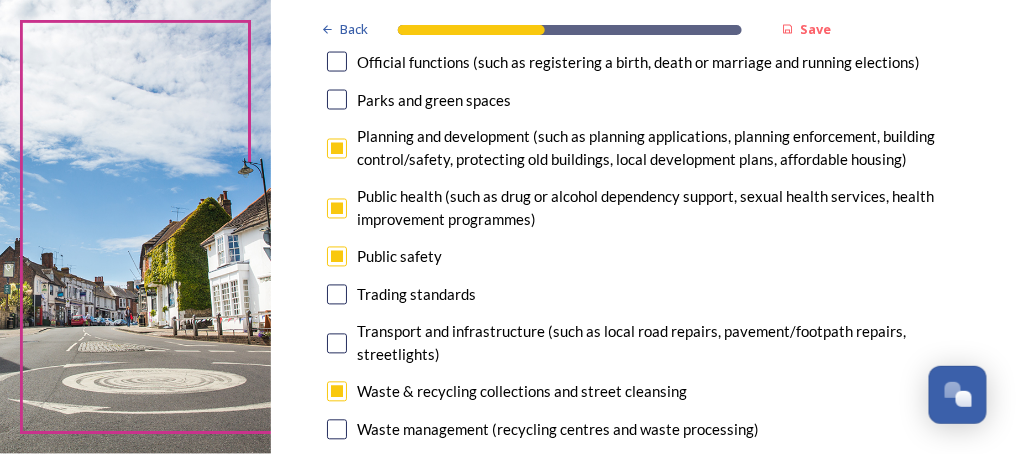 click at bounding box center [337, 100] 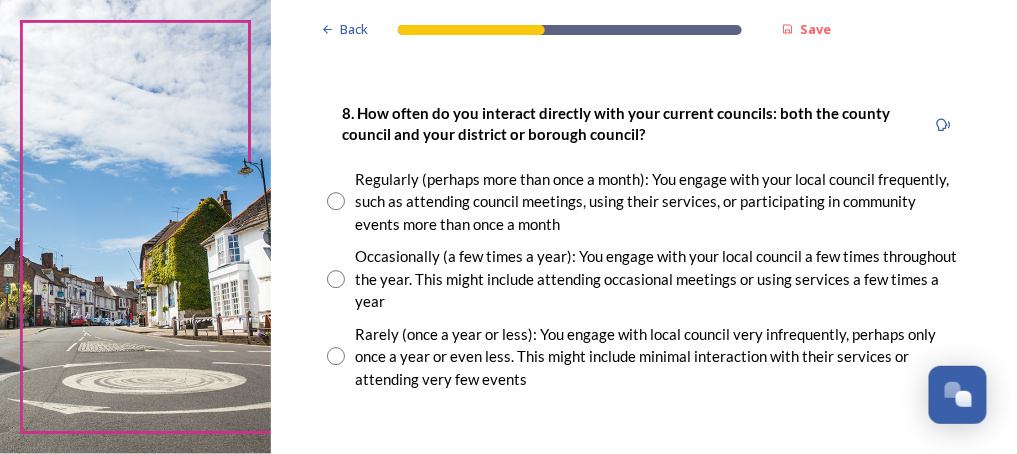 scroll, scrollTop: 1200, scrollLeft: 0, axis: vertical 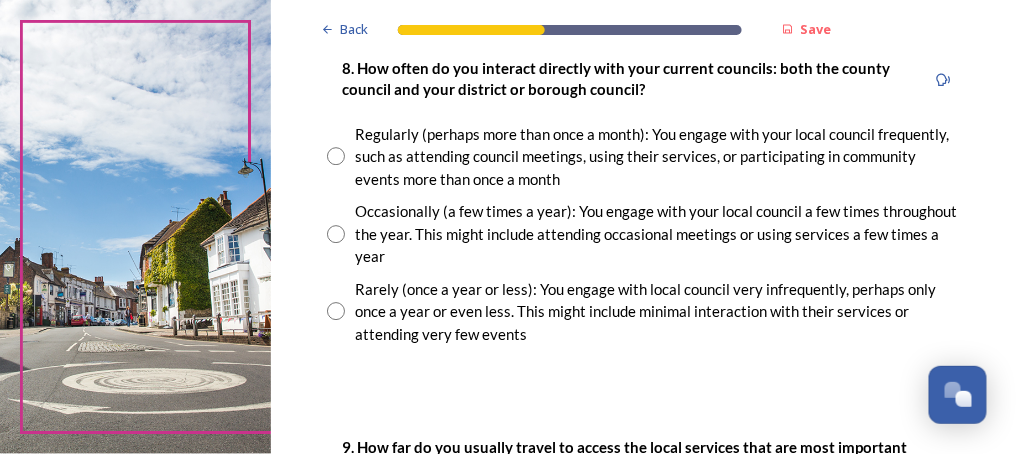 click at bounding box center (336, 234) 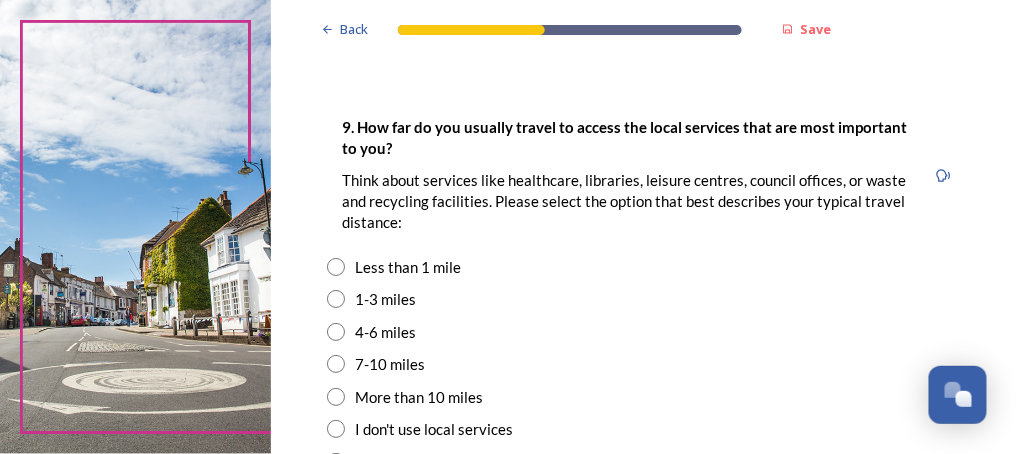 scroll, scrollTop: 1680, scrollLeft: 0, axis: vertical 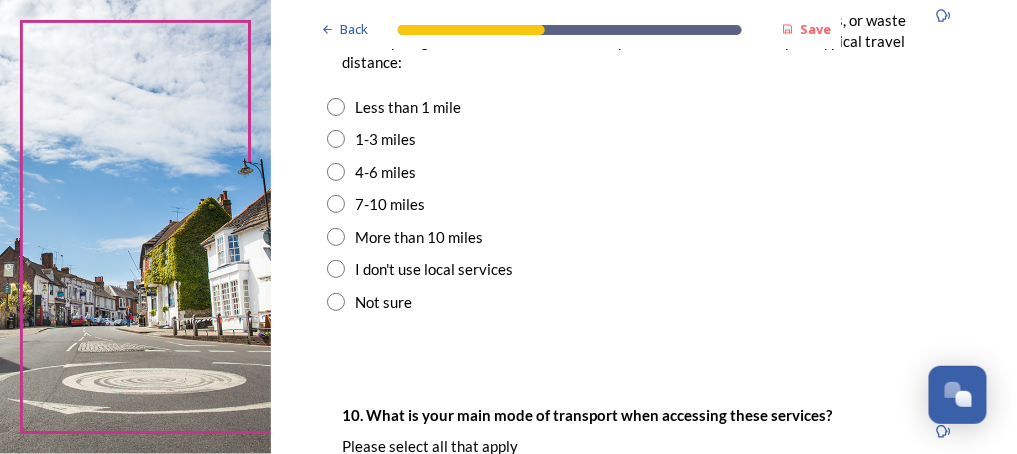 click at bounding box center (336, 204) 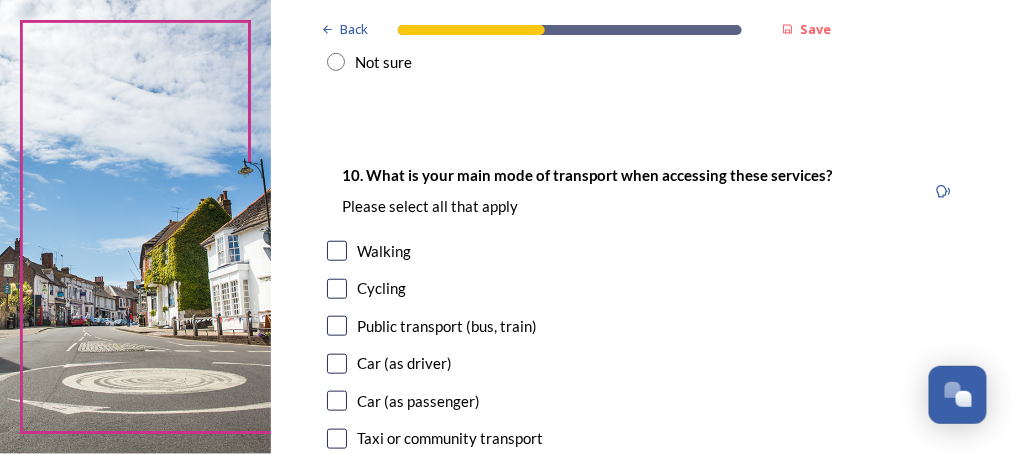 scroll, scrollTop: 2000, scrollLeft: 0, axis: vertical 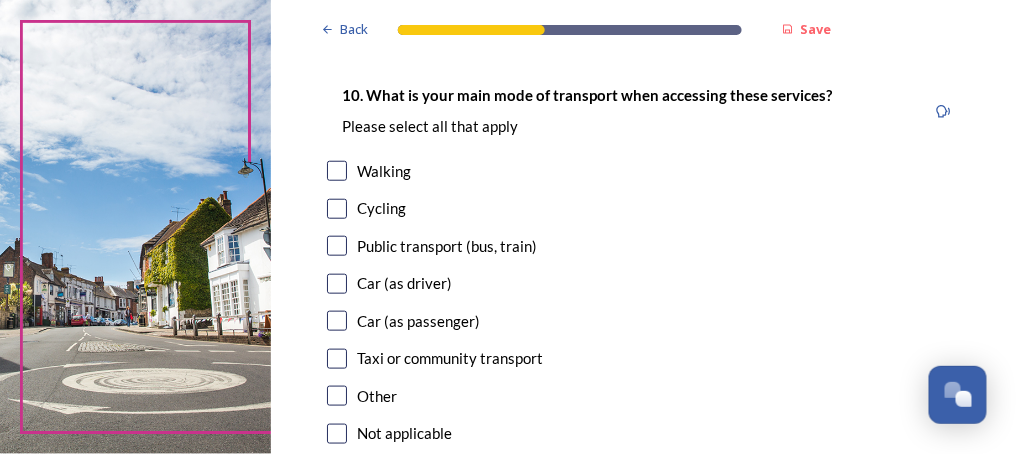 click at bounding box center (337, 284) 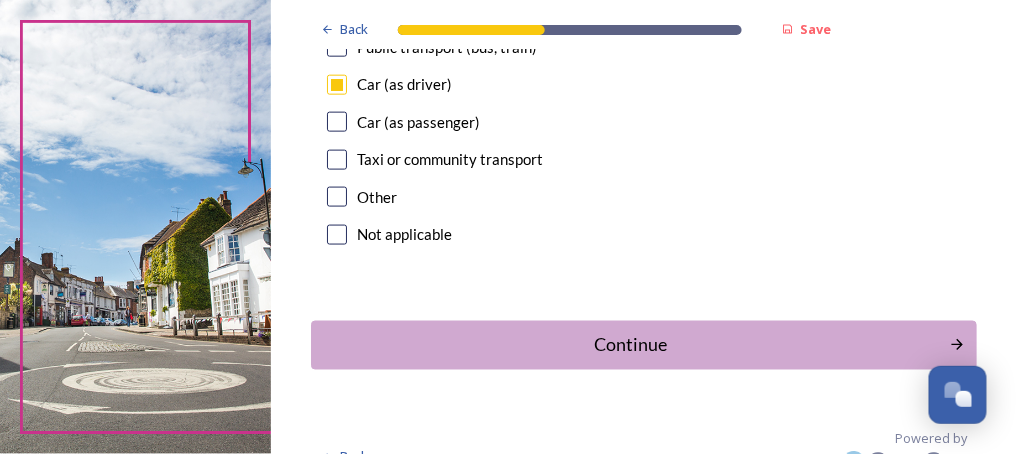 scroll, scrollTop: 2229, scrollLeft: 0, axis: vertical 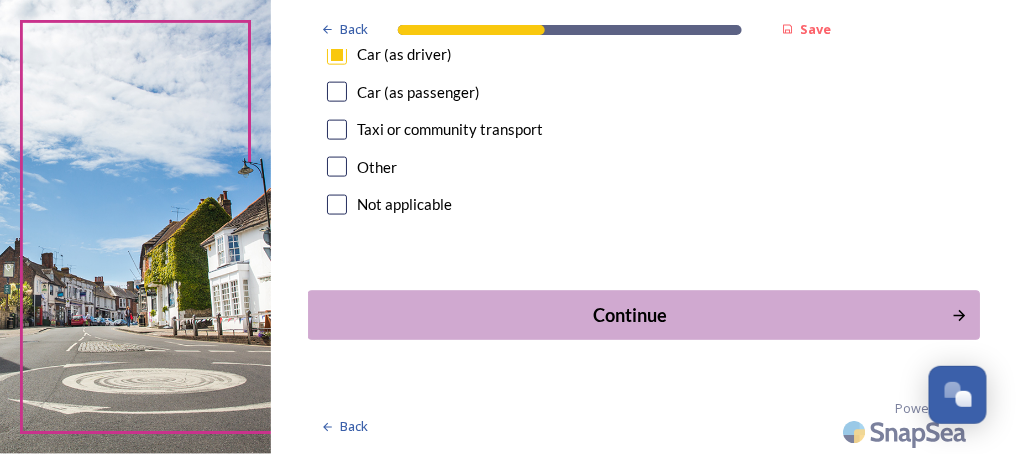 click on "Continue" at bounding box center [630, 315] 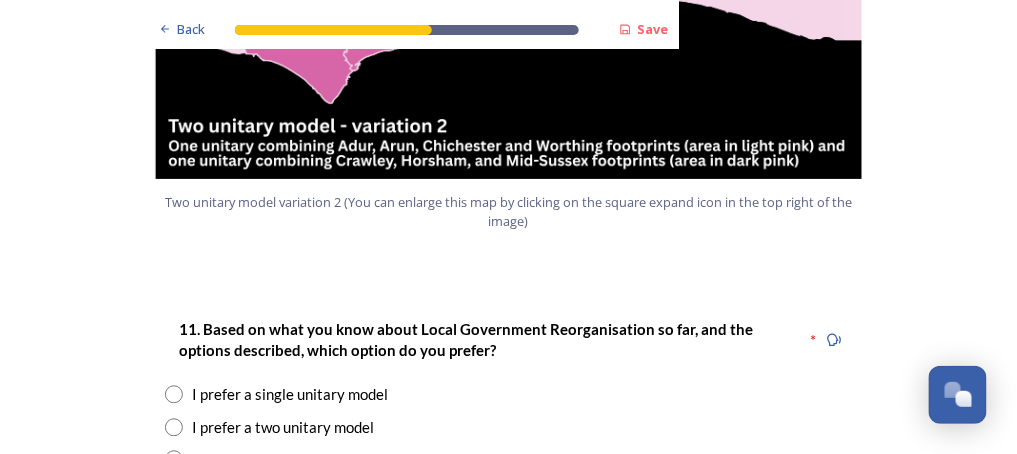 scroll, scrollTop: 2560, scrollLeft: 0, axis: vertical 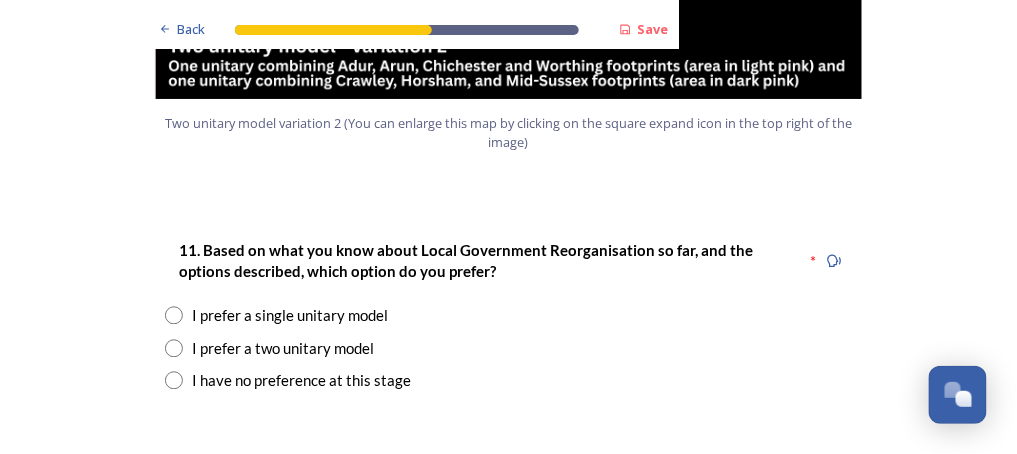 click on "I prefer a two unitary model" at bounding box center [284, 348] 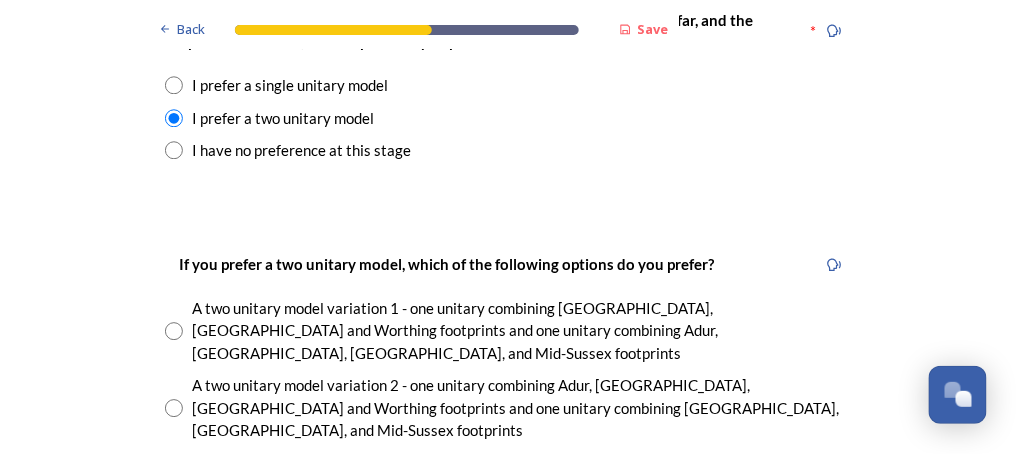 scroll, scrollTop: 2880, scrollLeft: 0, axis: vertical 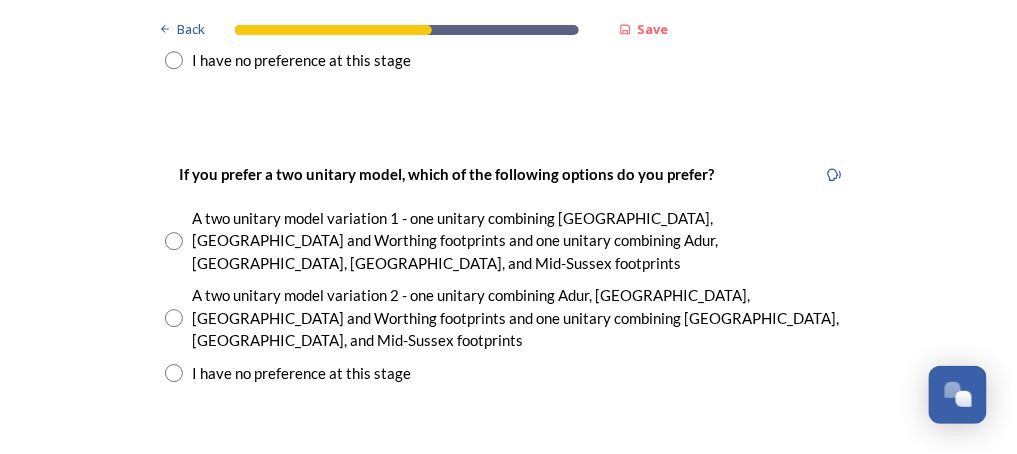 click at bounding box center [174, 241] 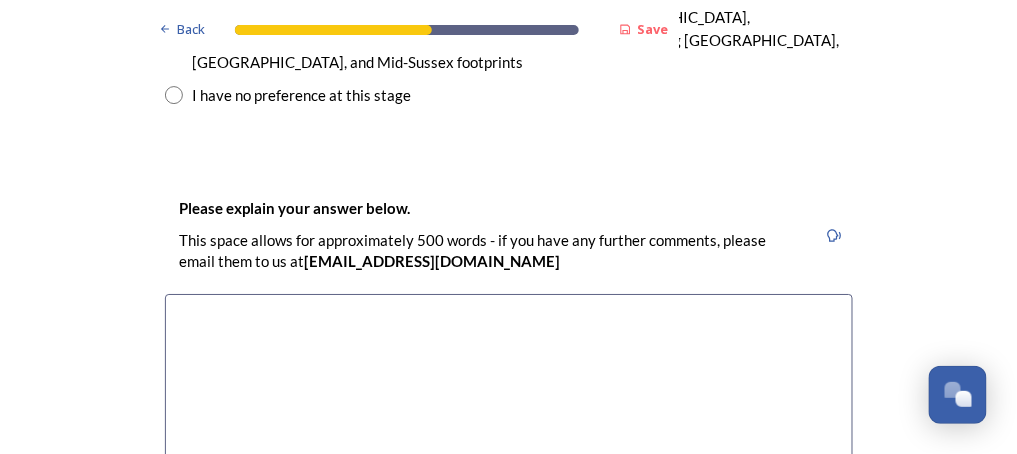 scroll, scrollTop: 3200, scrollLeft: 0, axis: vertical 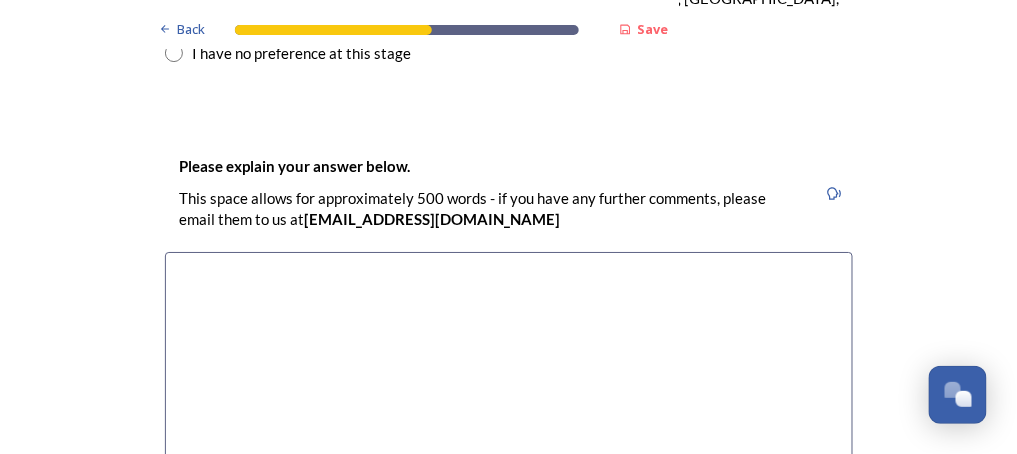 click at bounding box center (509, 364) 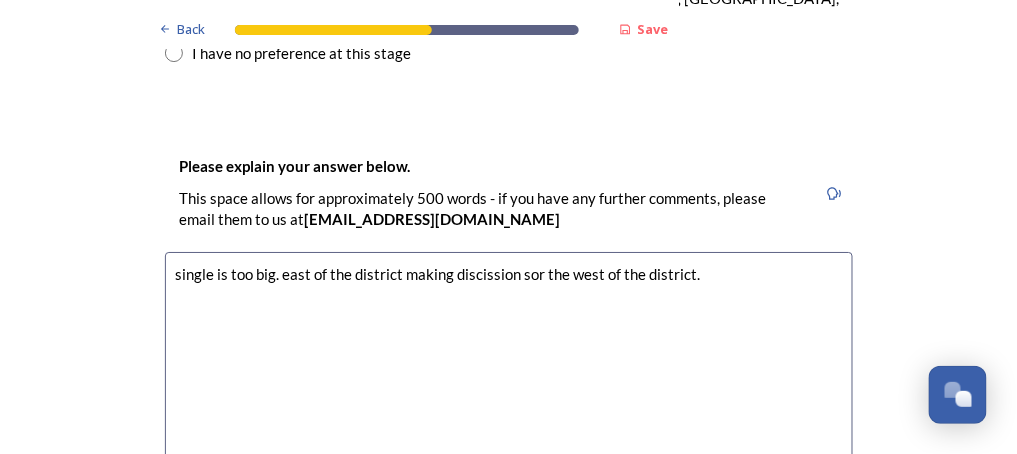 click on "single is too big. east of the district making discission sor the west of the district." at bounding box center [509, 364] 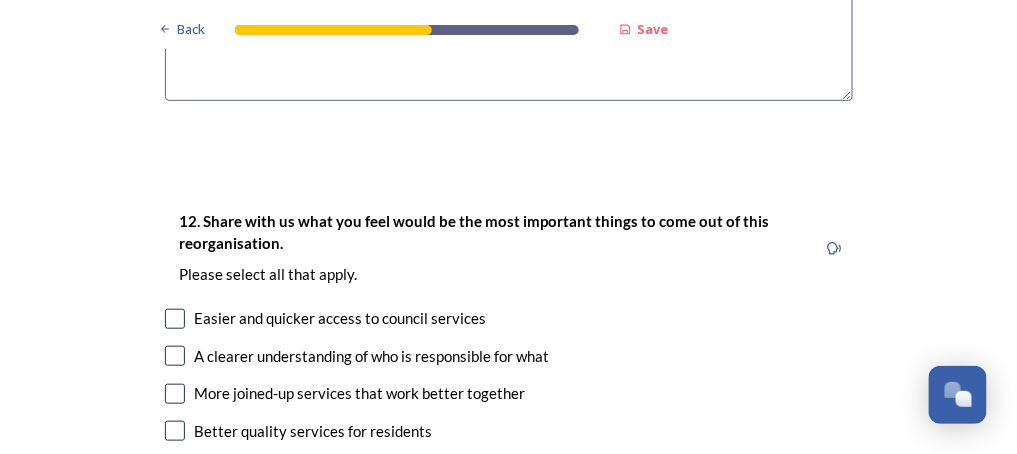 scroll, scrollTop: 3600, scrollLeft: 0, axis: vertical 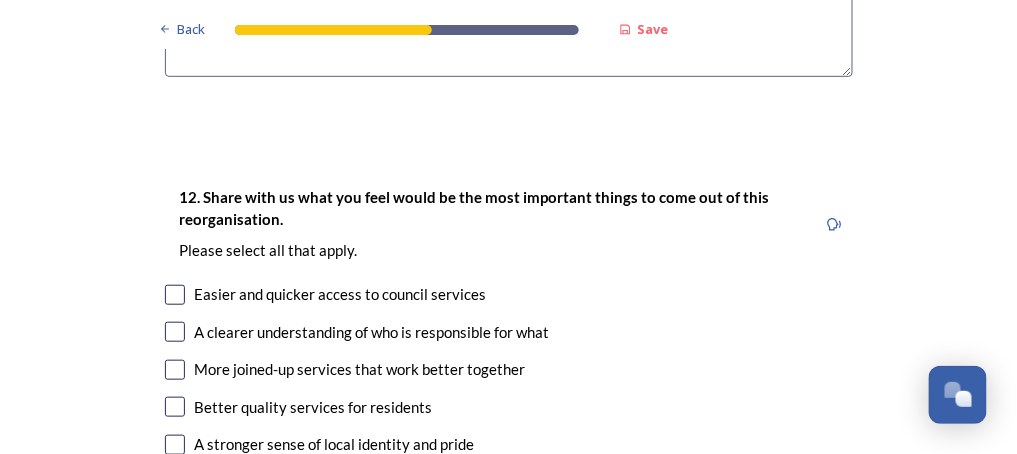 type on "single is too big. east of the district making discussions or the west of the district." 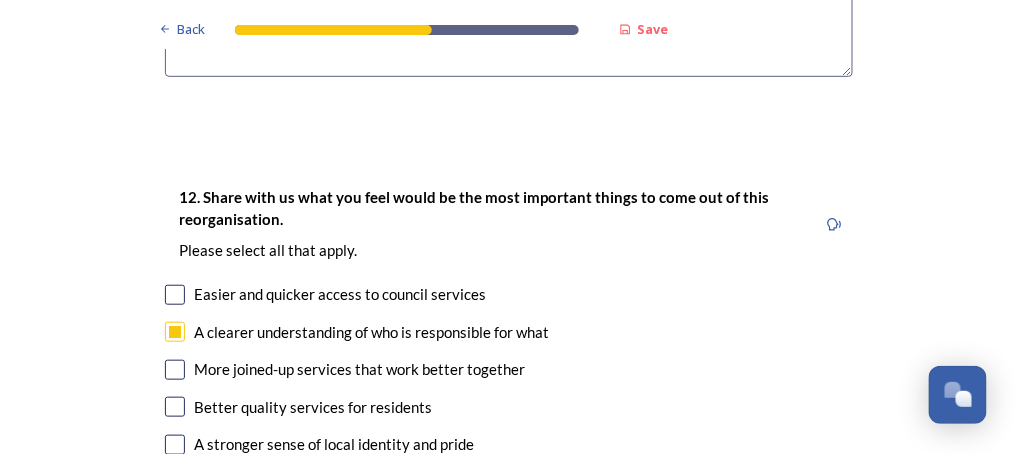 click at bounding box center [175, 370] 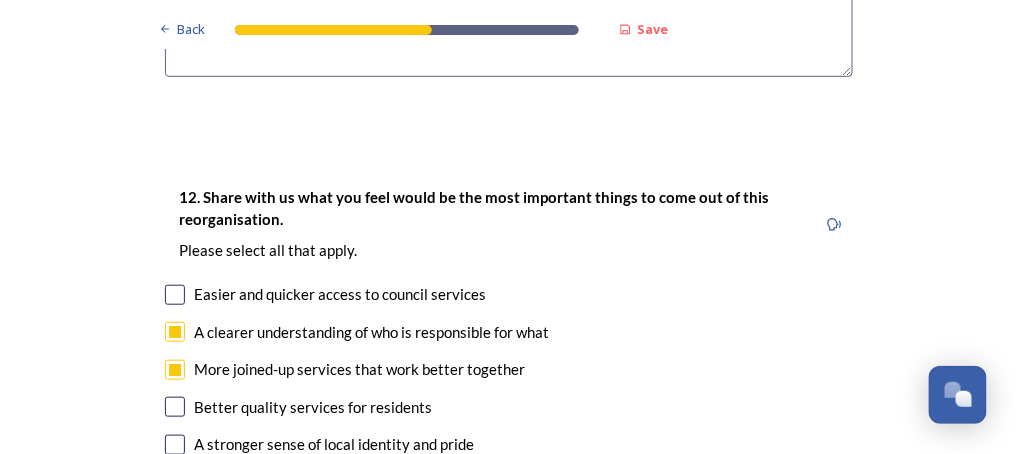 click at bounding box center (175, 370) 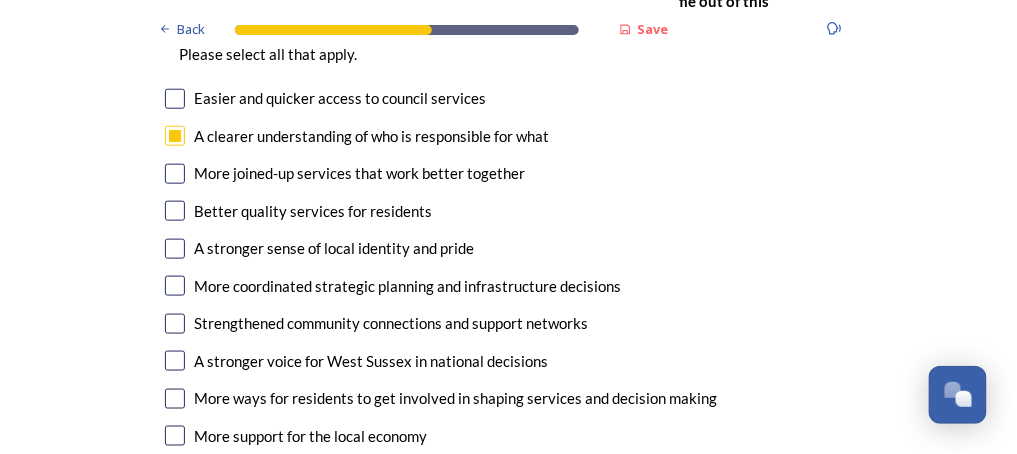 scroll, scrollTop: 3840, scrollLeft: 0, axis: vertical 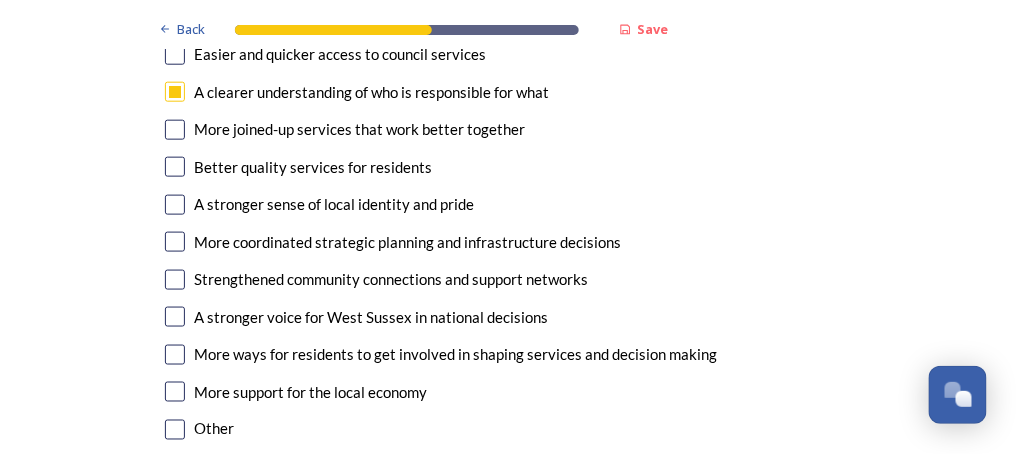 click at bounding box center (175, 205) 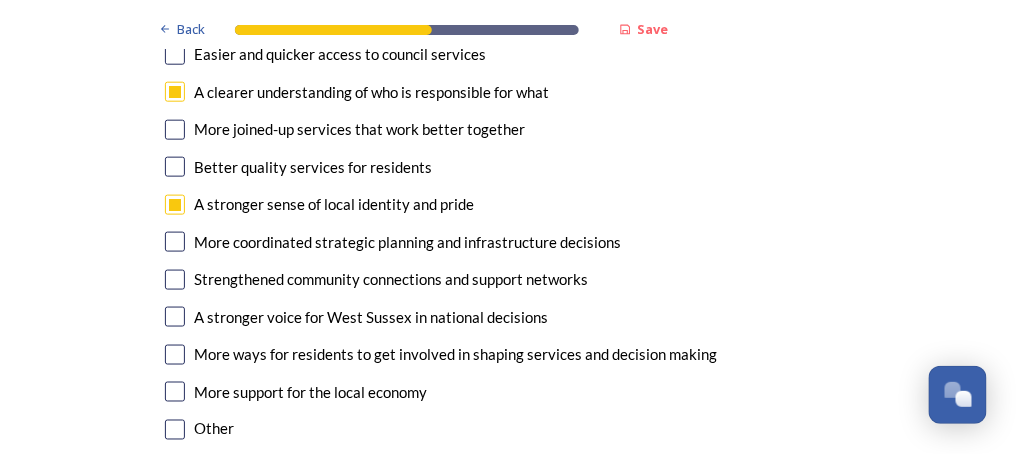 click at bounding box center [175, 392] 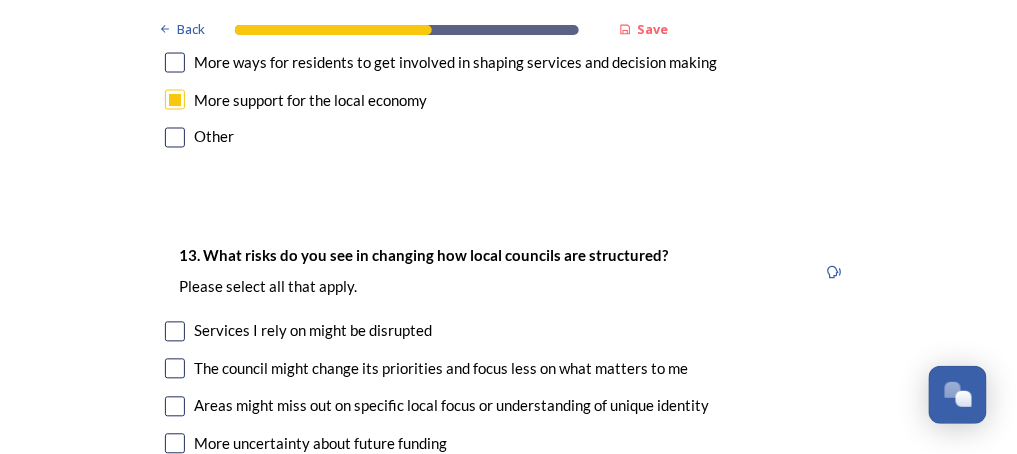 scroll, scrollTop: 4160, scrollLeft: 0, axis: vertical 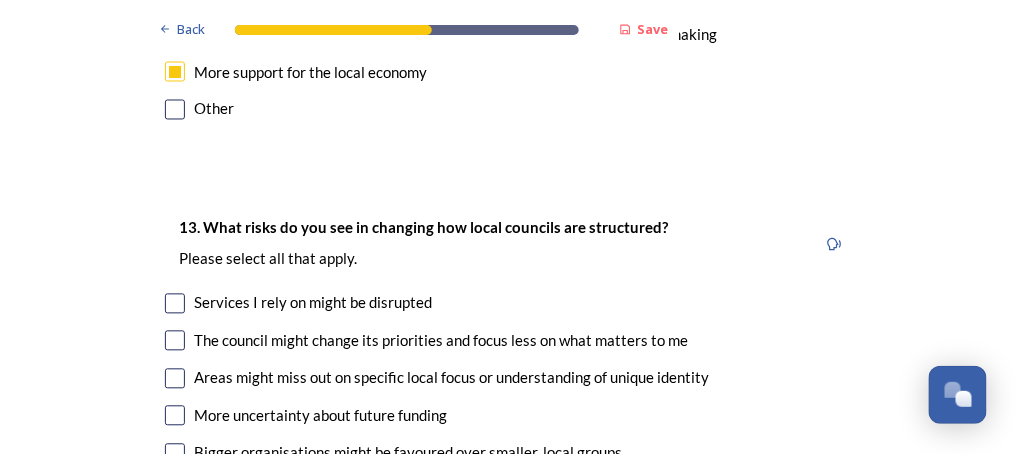 click at bounding box center (175, 304) 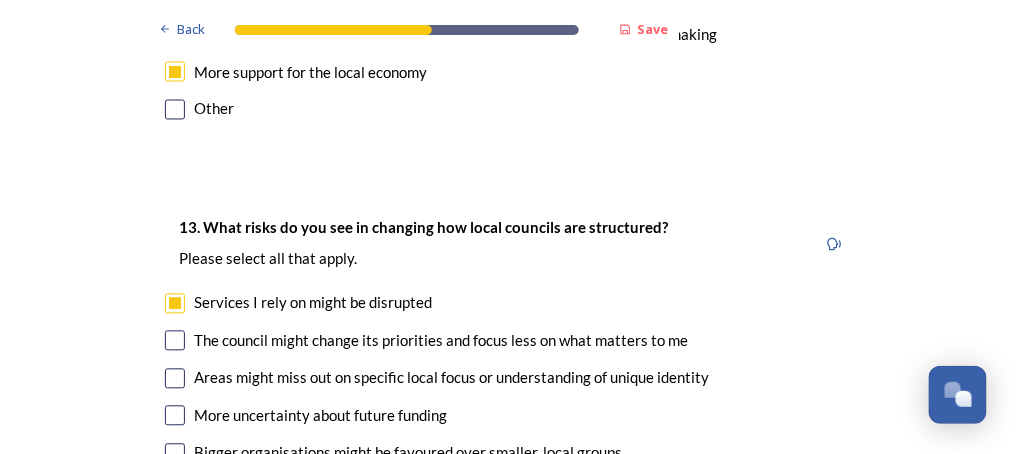 click at bounding box center (175, 341) 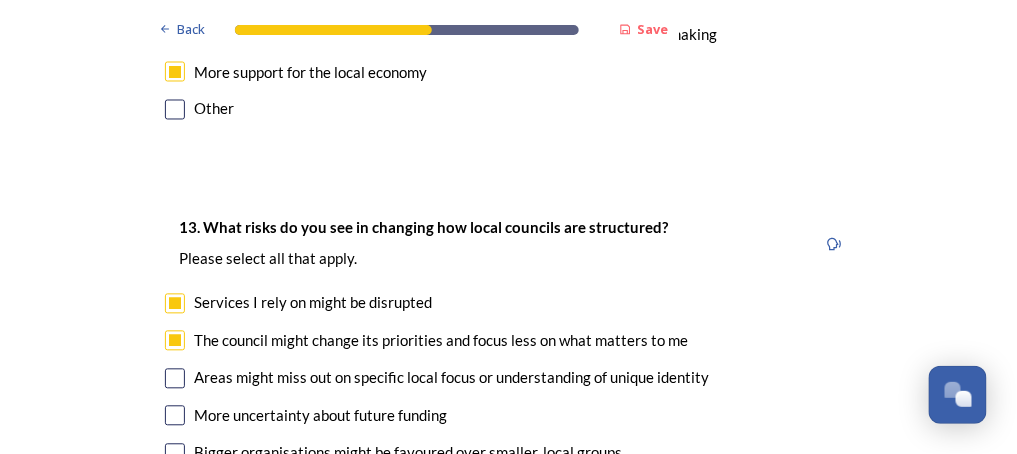 click at bounding box center (175, 379) 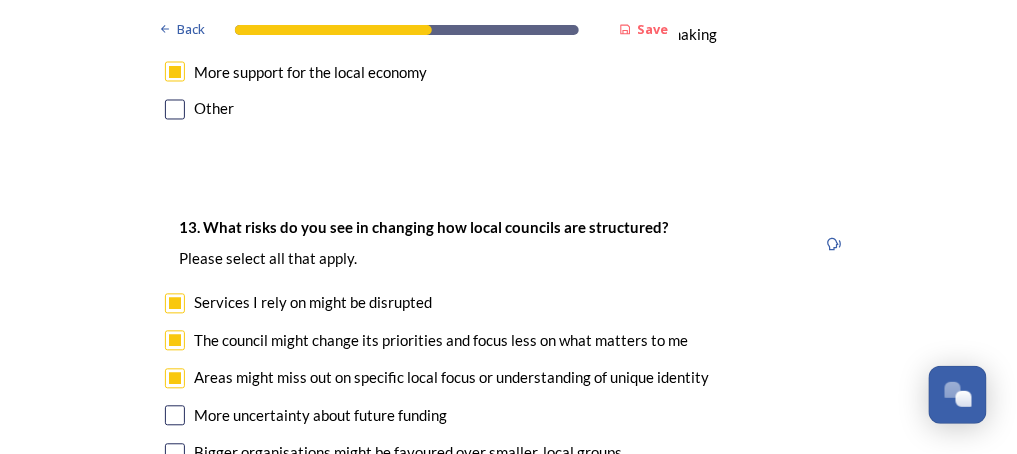 click at bounding box center (175, 416) 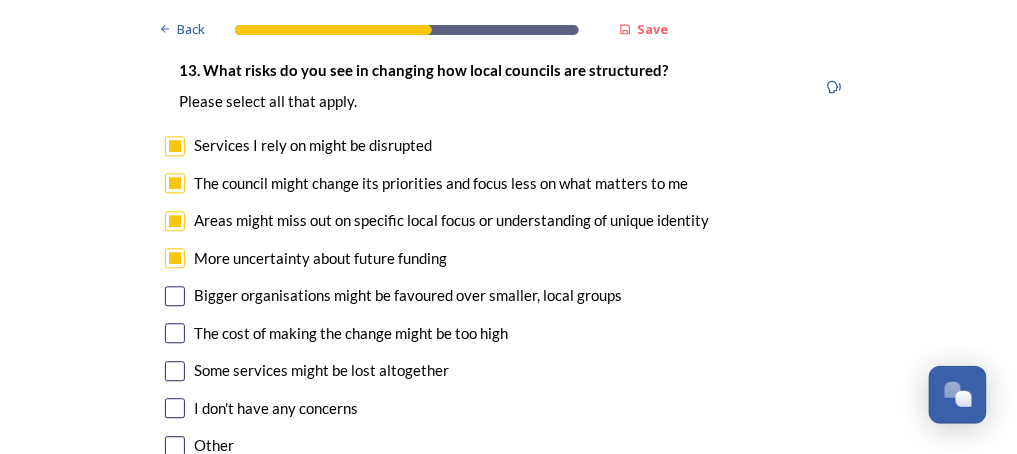 scroll, scrollTop: 4320, scrollLeft: 0, axis: vertical 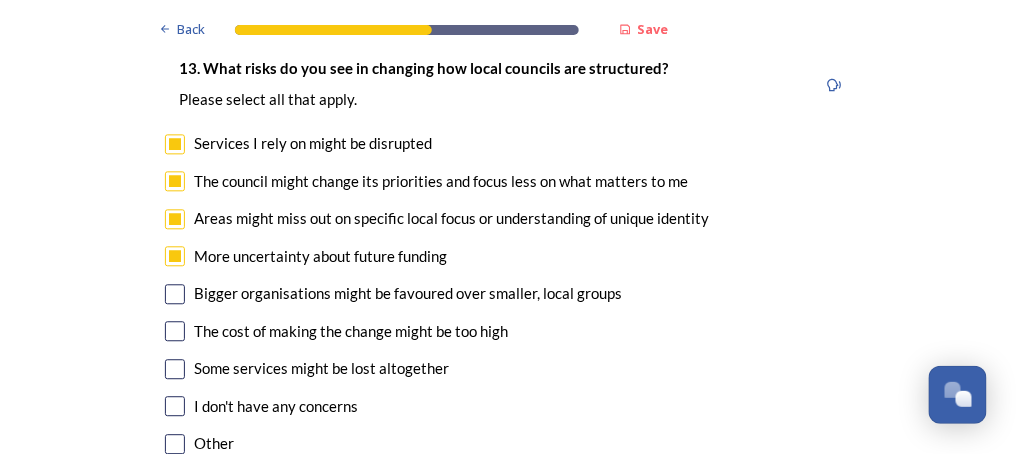 click at bounding box center (175, 294) 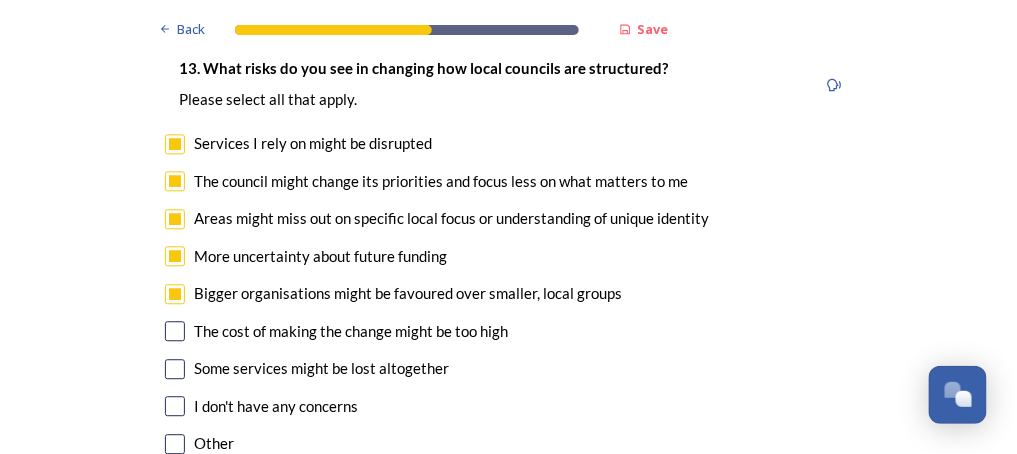 click at bounding box center (175, 331) 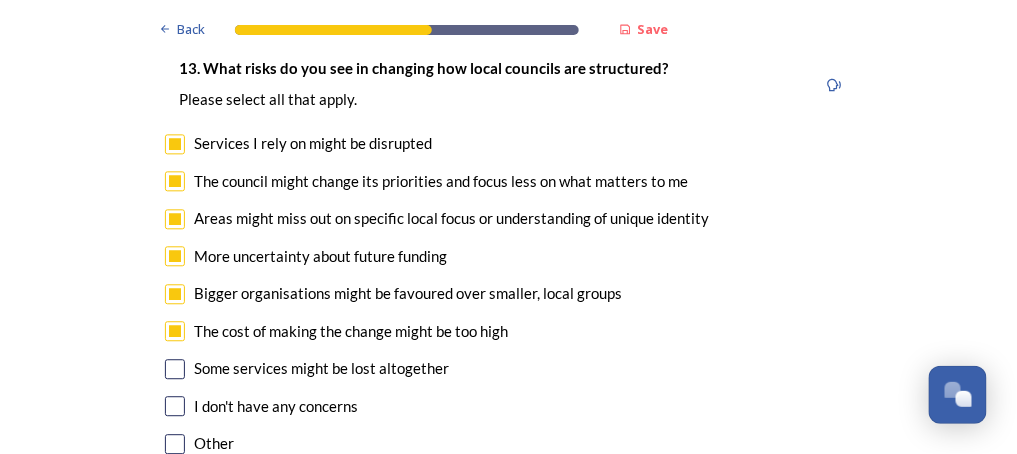 click at bounding box center [175, 369] 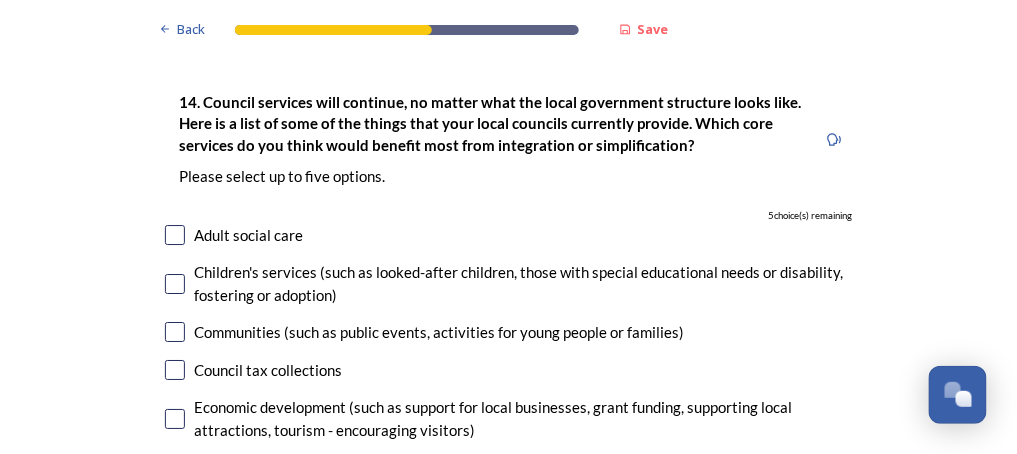 scroll, scrollTop: 4800, scrollLeft: 0, axis: vertical 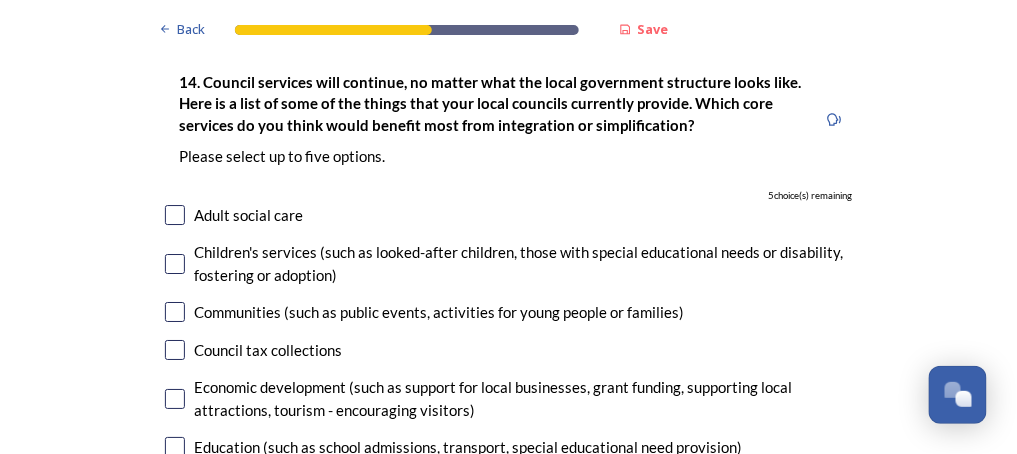 click at bounding box center [175, 215] 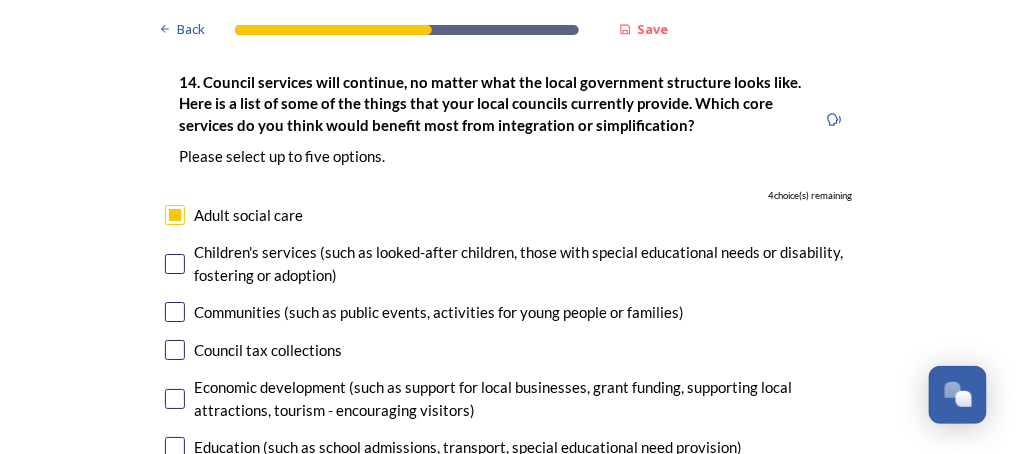 click at bounding box center [175, 350] 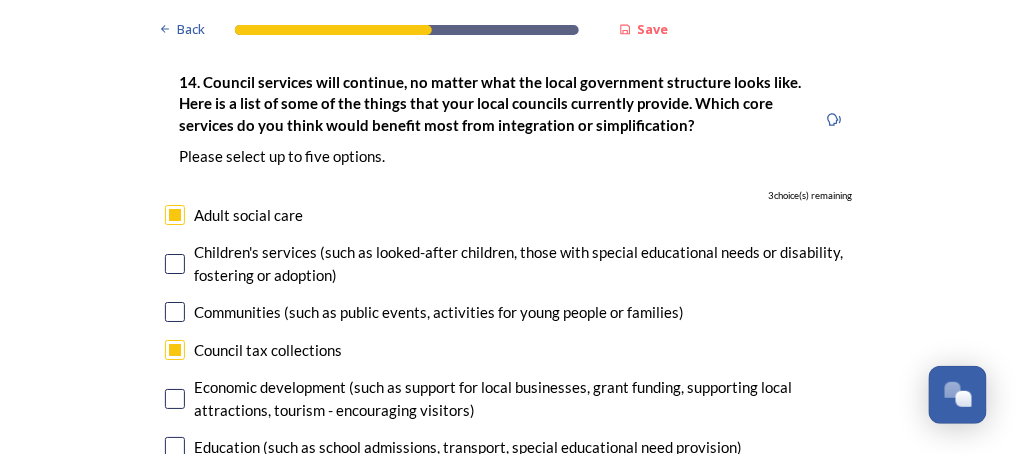 click at bounding box center (175, 399) 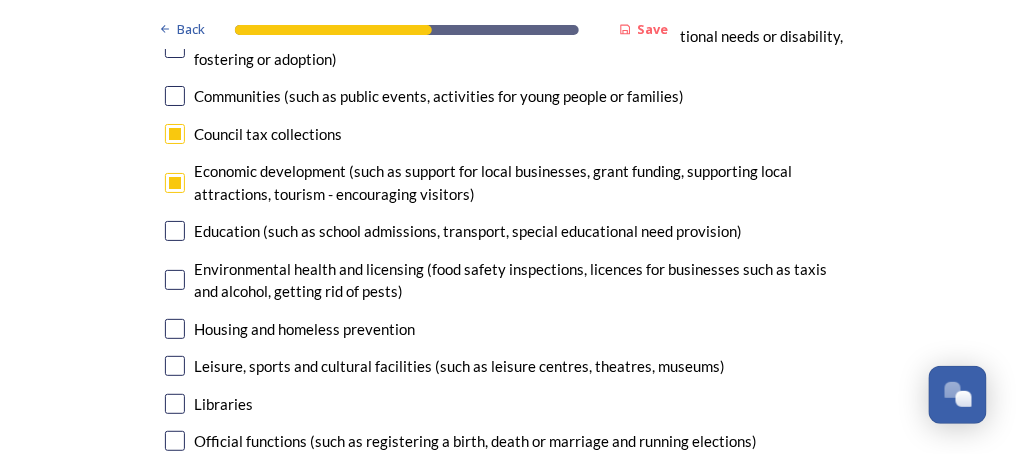 scroll, scrollTop: 5040, scrollLeft: 0, axis: vertical 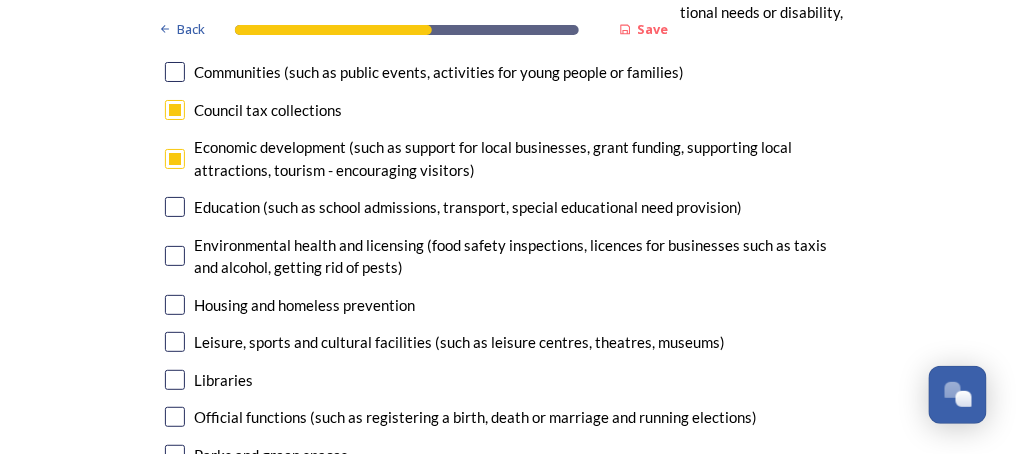 click at bounding box center [175, 256] 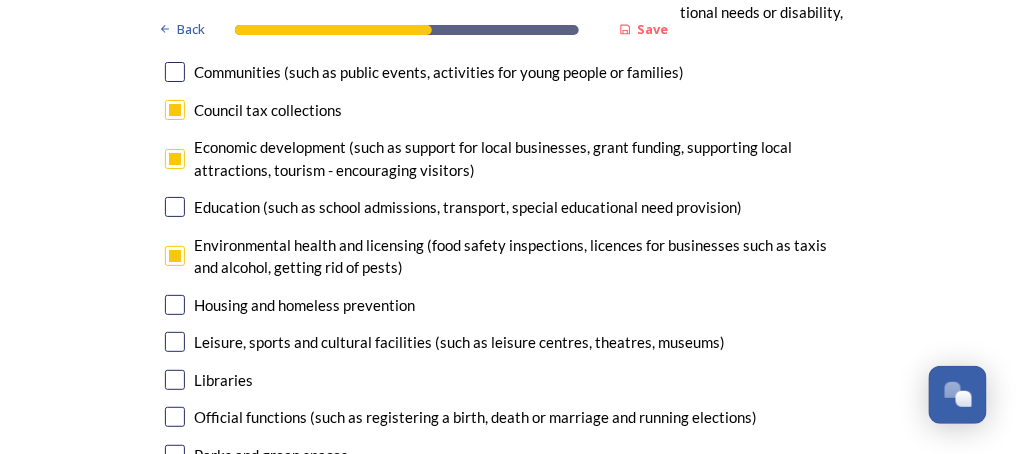click at bounding box center [175, 455] 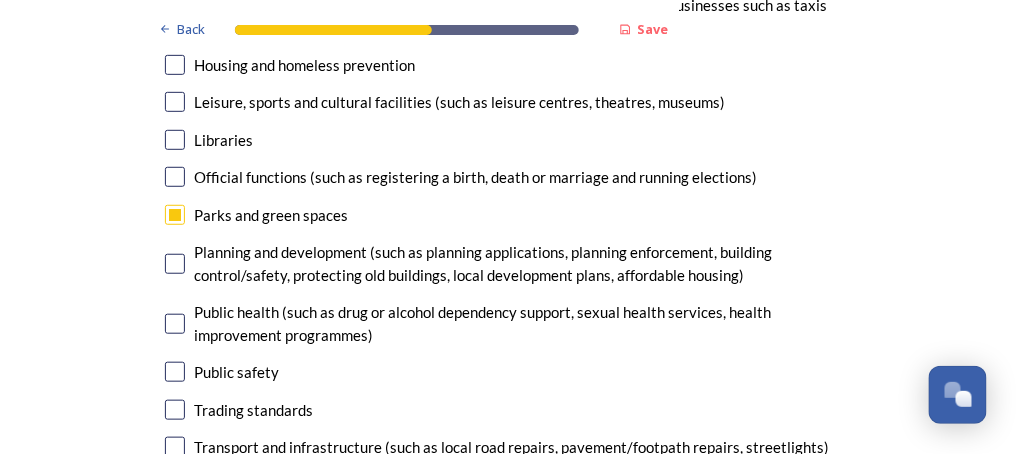 scroll, scrollTop: 5360, scrollLeft: 0, axis: vertical 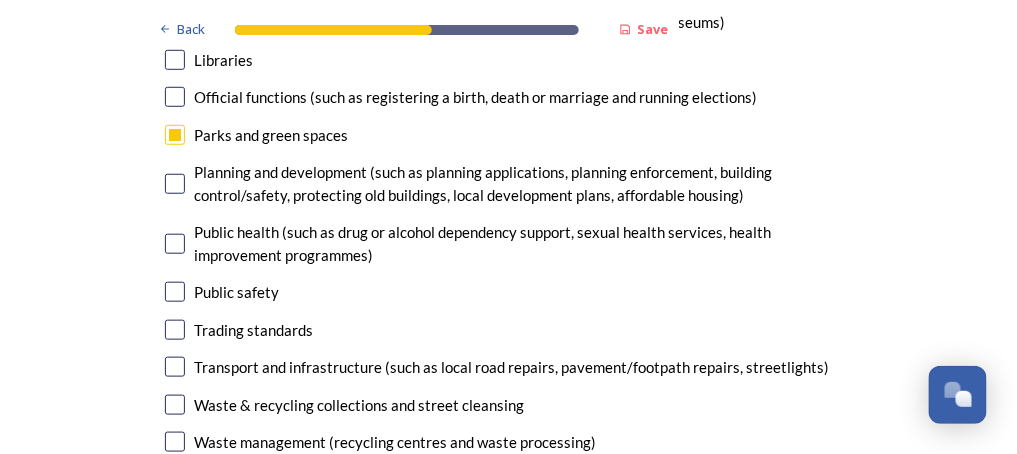 click at bounding box center [175, 442] 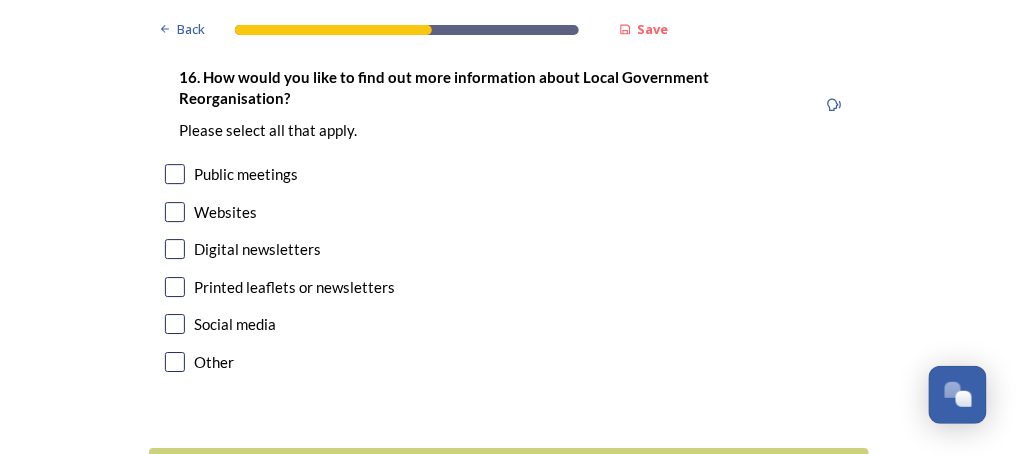 scroll, scrollTop: 6400, scrollLeft: 0, axis: vertical 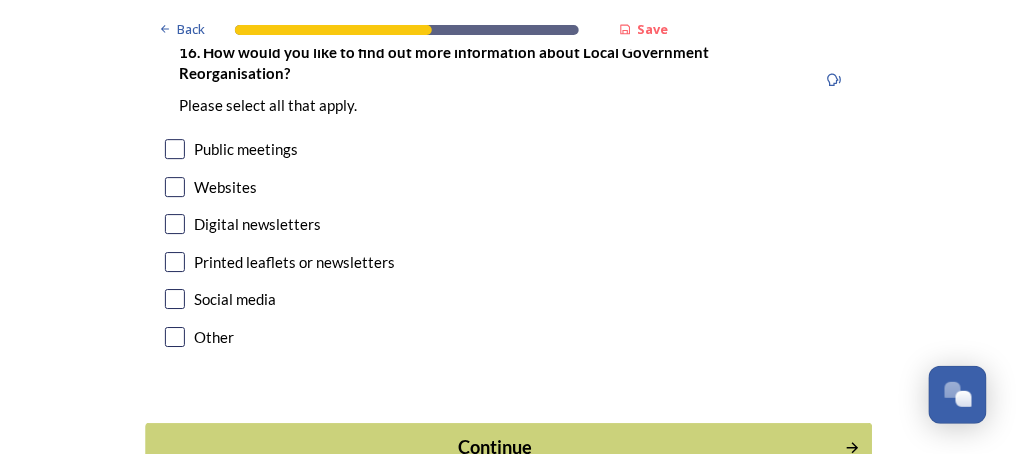 click on "Continue" at bounding box center [494, 447] 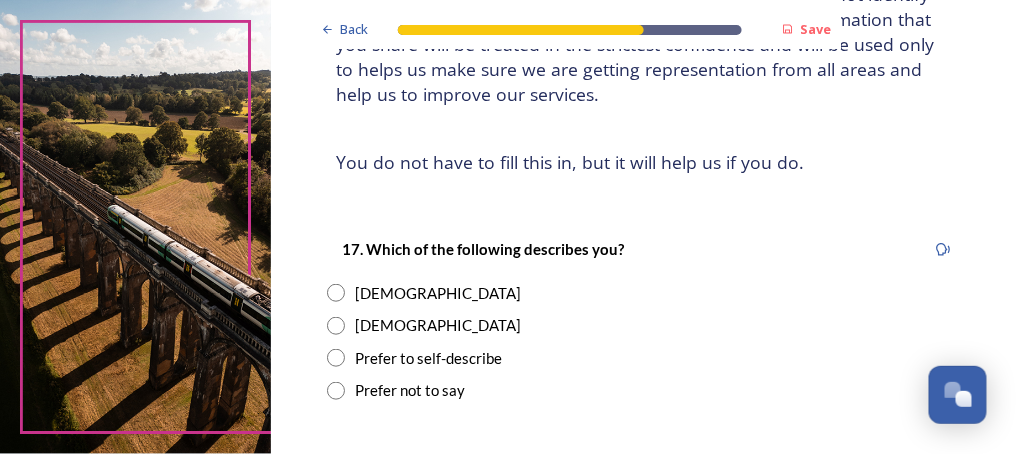 scroll, scrollTop: 240, scrollLeft: 0, axis: vertical 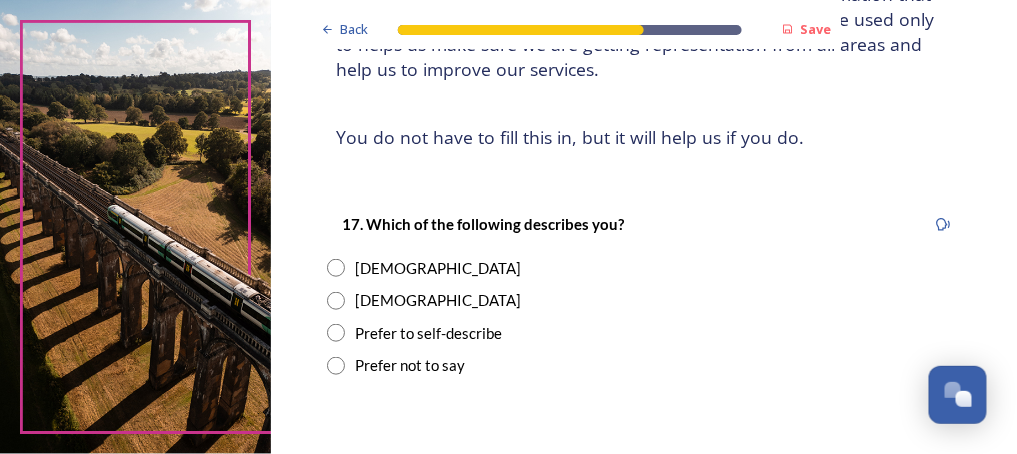 click at bounding box center (336, 301) 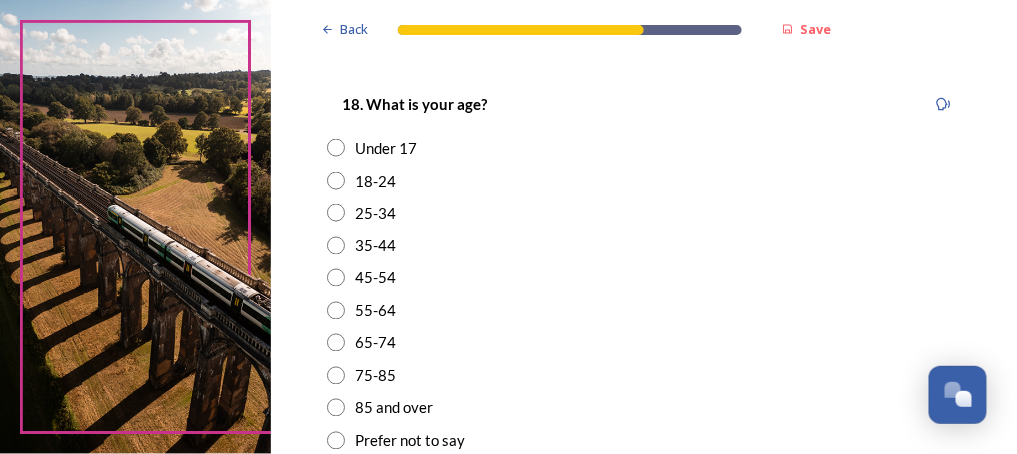scroll, scrollTop: 720, scrollLeft: 0, axis: vertical 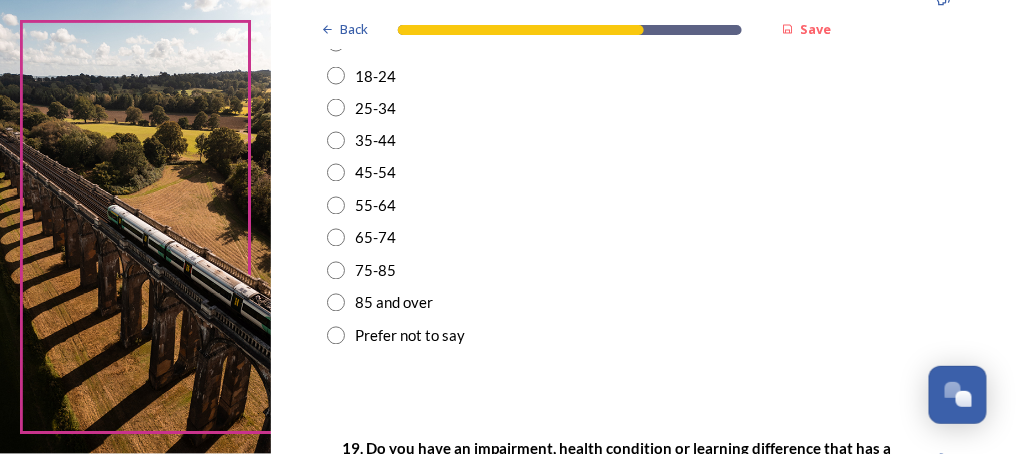 click at bounding box center [336, 173] 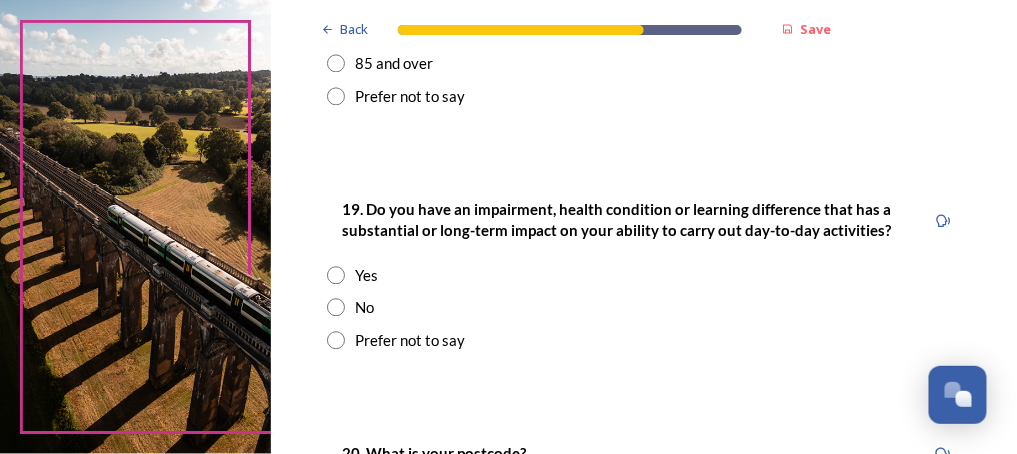 scroll, scrollTop: 1040, scrollLeft: 0, axis: vertical 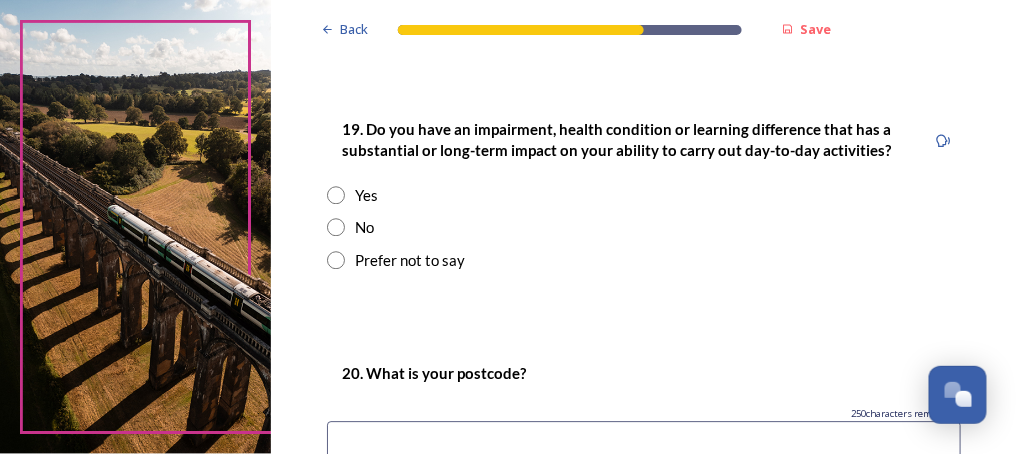 click on "No" at bounding box center (364, 227) 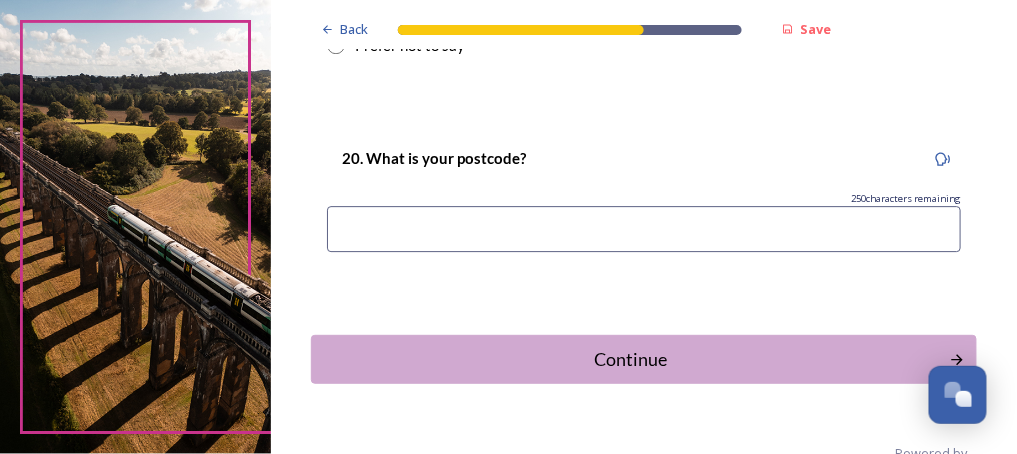 scroll, scrollTop: 1280, scrollLeft: 0, axis: vertical 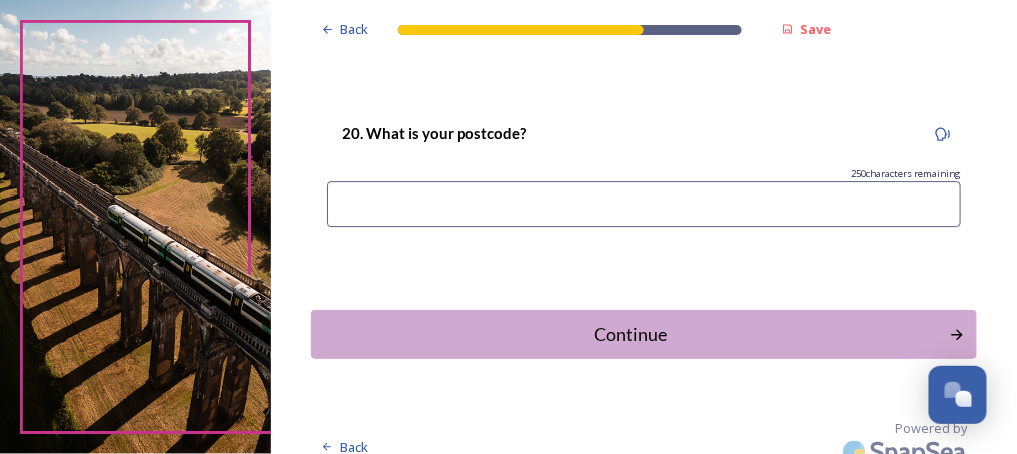 click at bounding box center (644, 204) 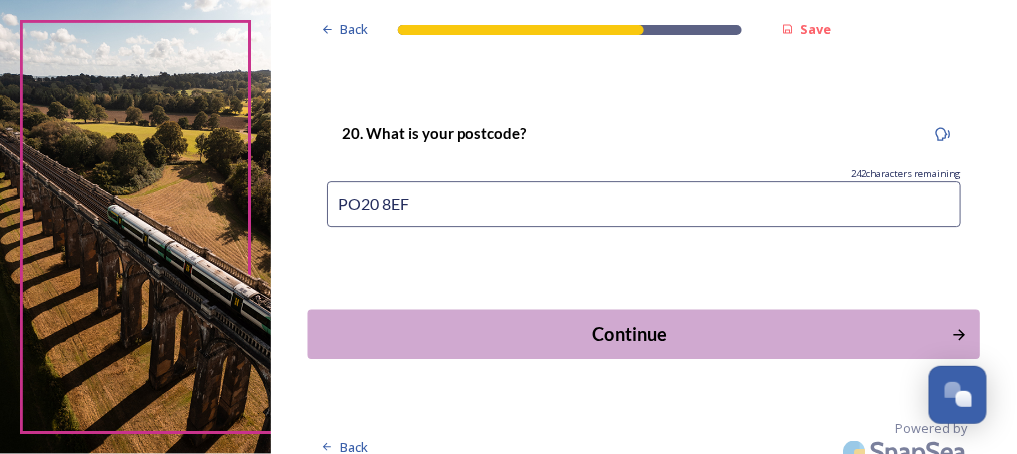 type on "PO20 8EF" 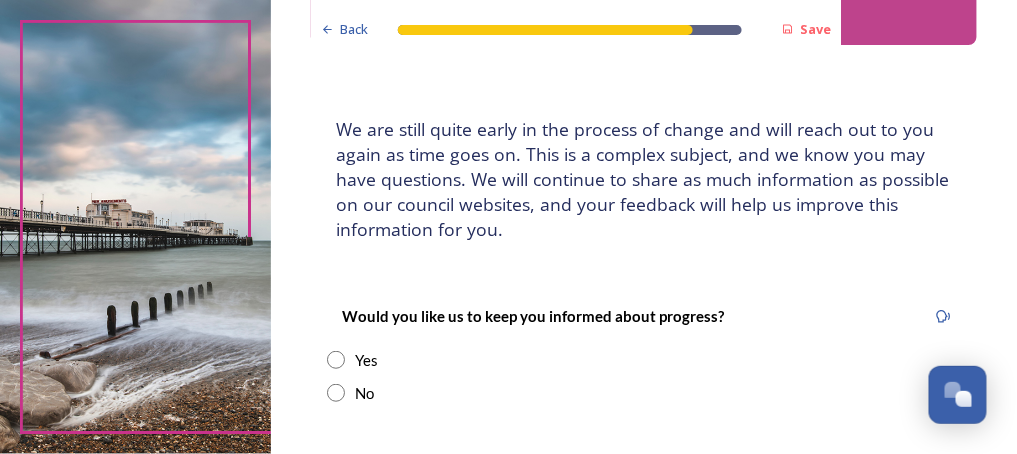 scroll, scrollTop: 160, scrollLeft: 0, axis: vertical 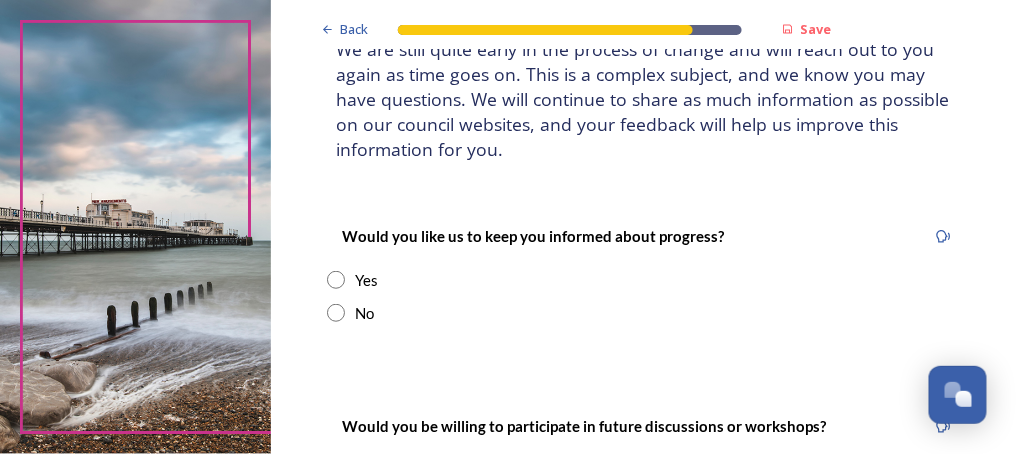 click at bounding box center (336, 313) 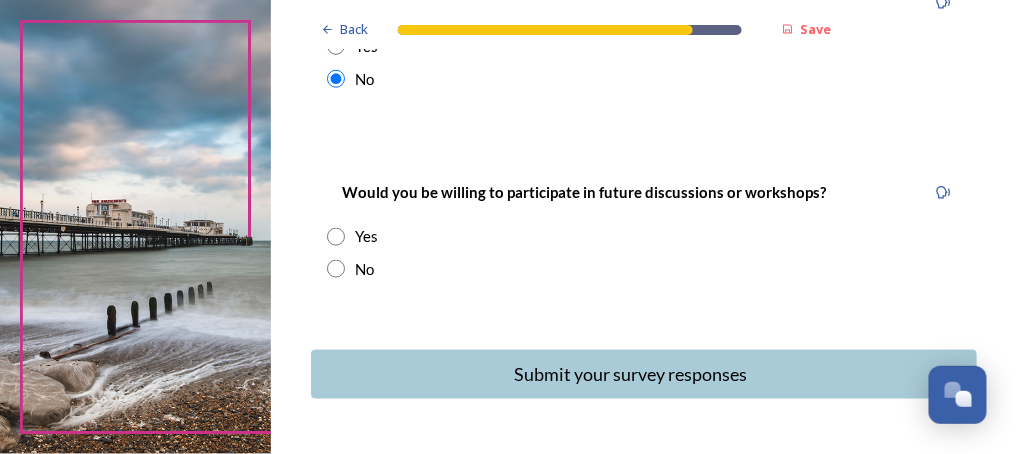 scroll, scrollTop: 400, scrollLeft: 0, axis: vertical 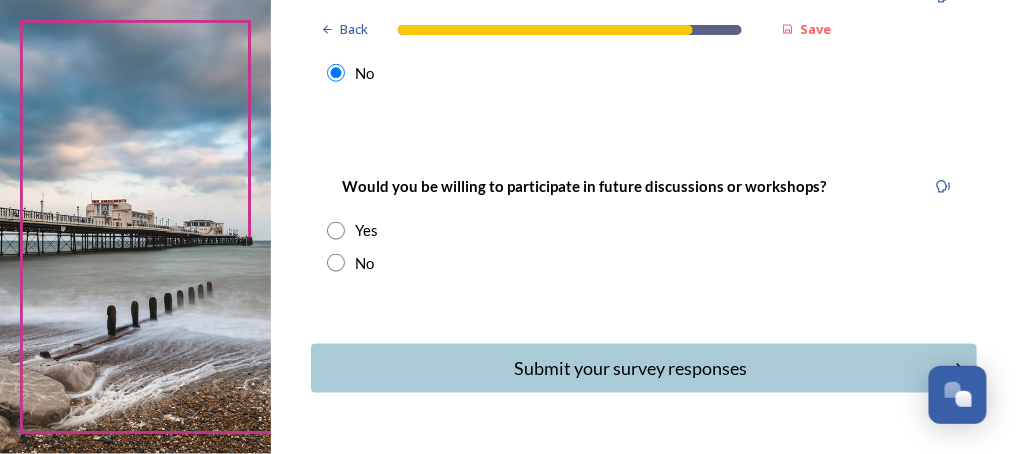 click on "No" at bounding box center [644, 263] 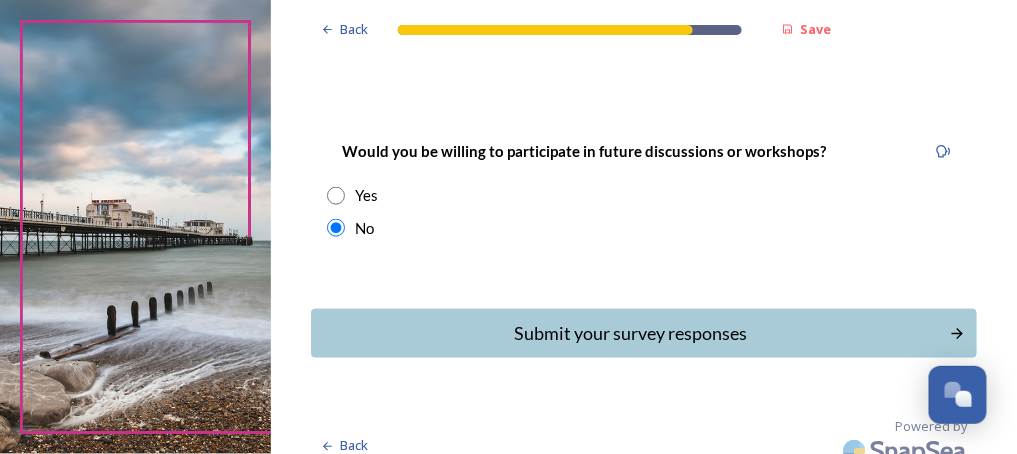 scroll, scrollTop: 454, scrollLeft: 0, axis: vertical 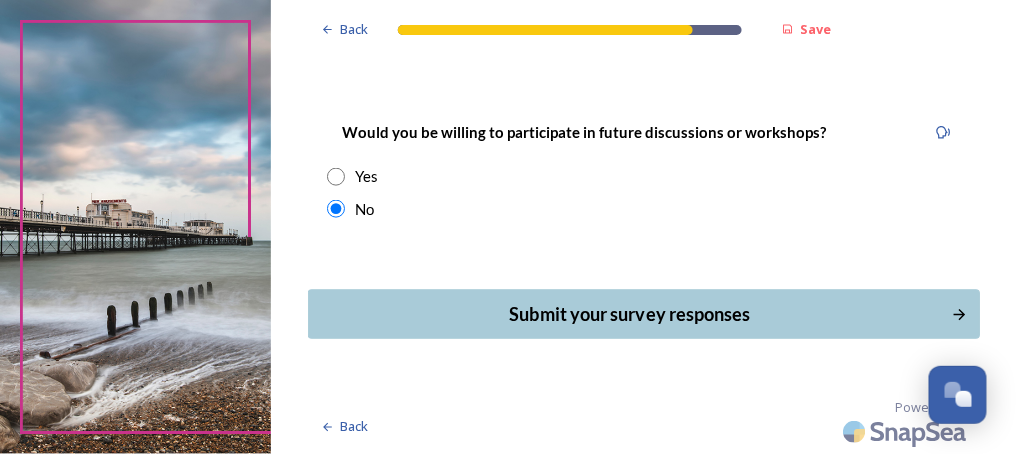 click on "Submit your survey responses" at bounding box center (630, 314) 